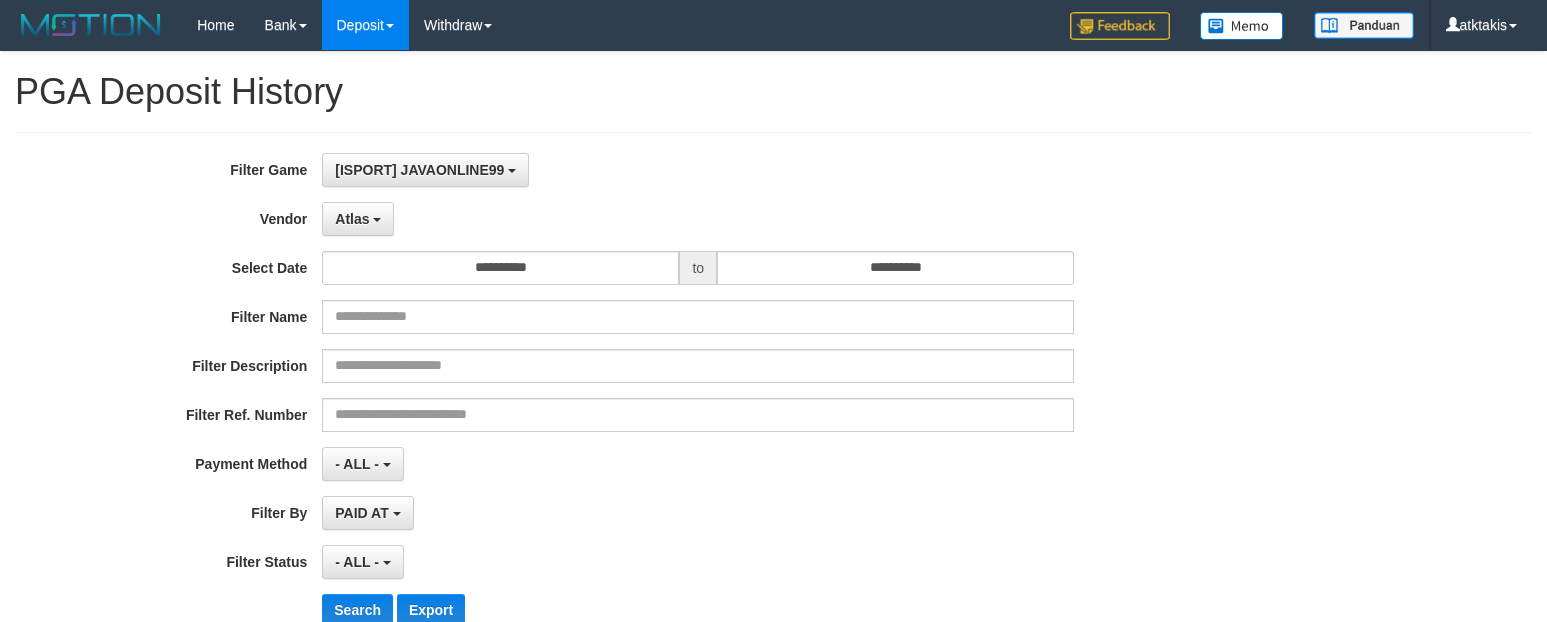 select on "**********" 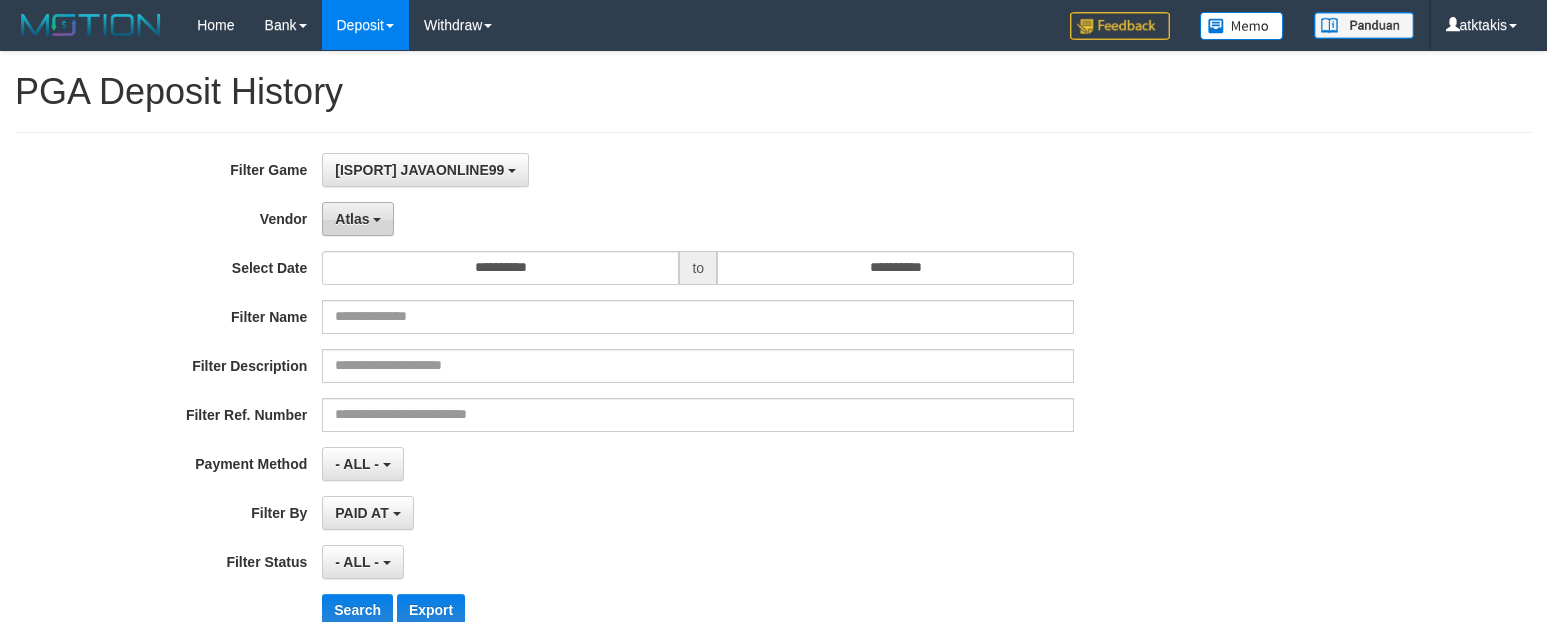 scroll, scrollTop: 0, scrollLeft: 0, axis: both 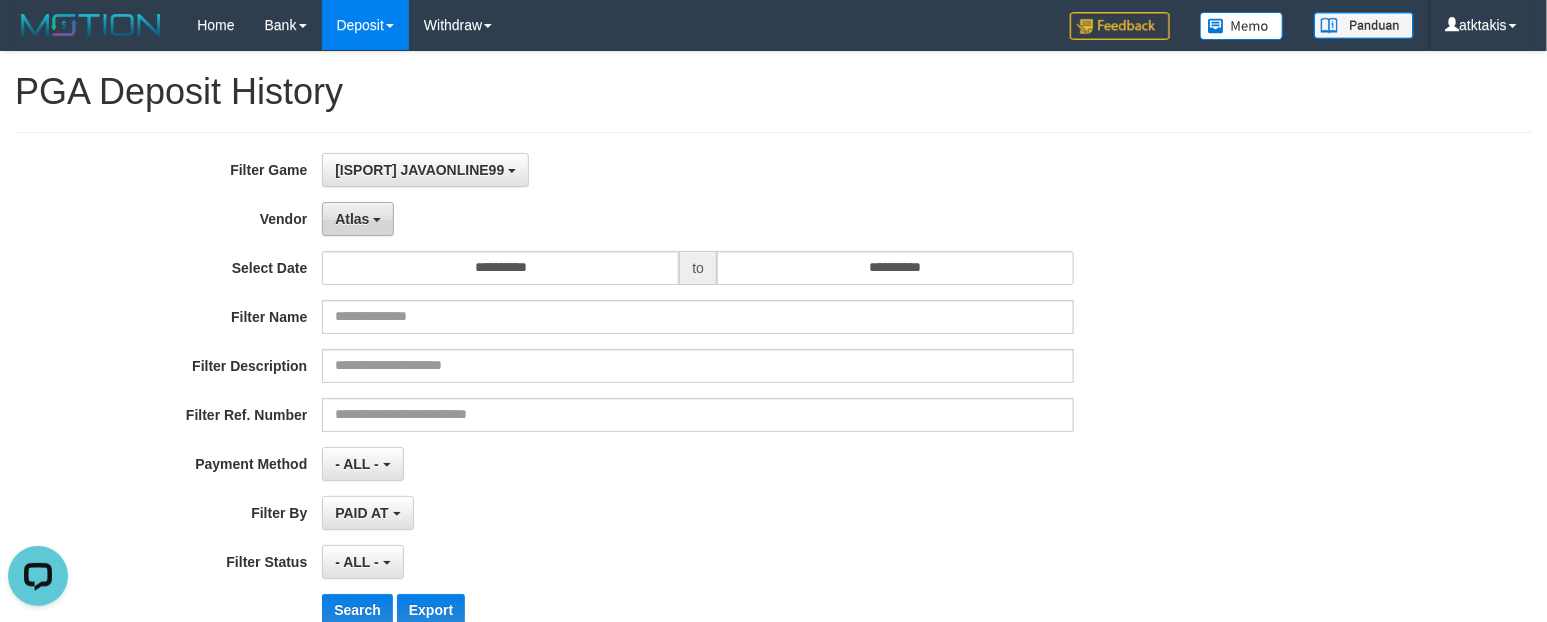 click on "Atlas" at bounding box center (358, 219) 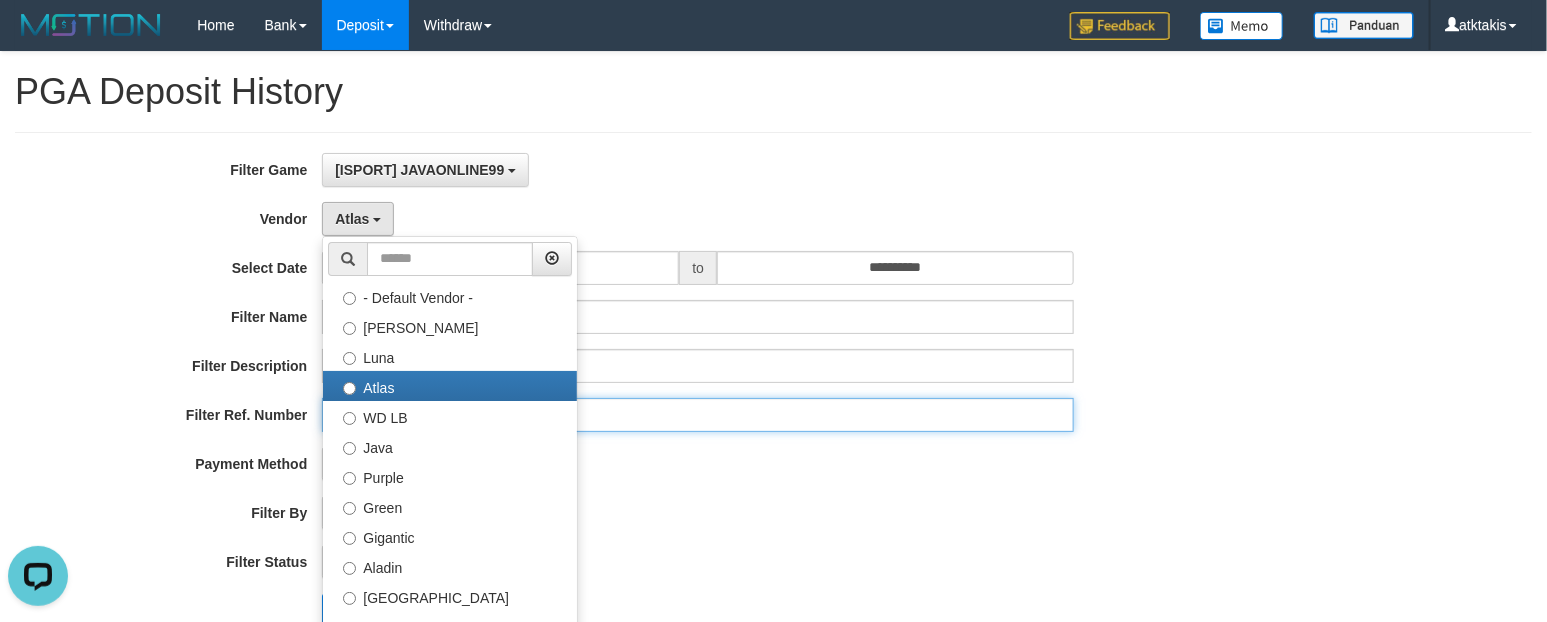 click at bounding box center [698, 415] 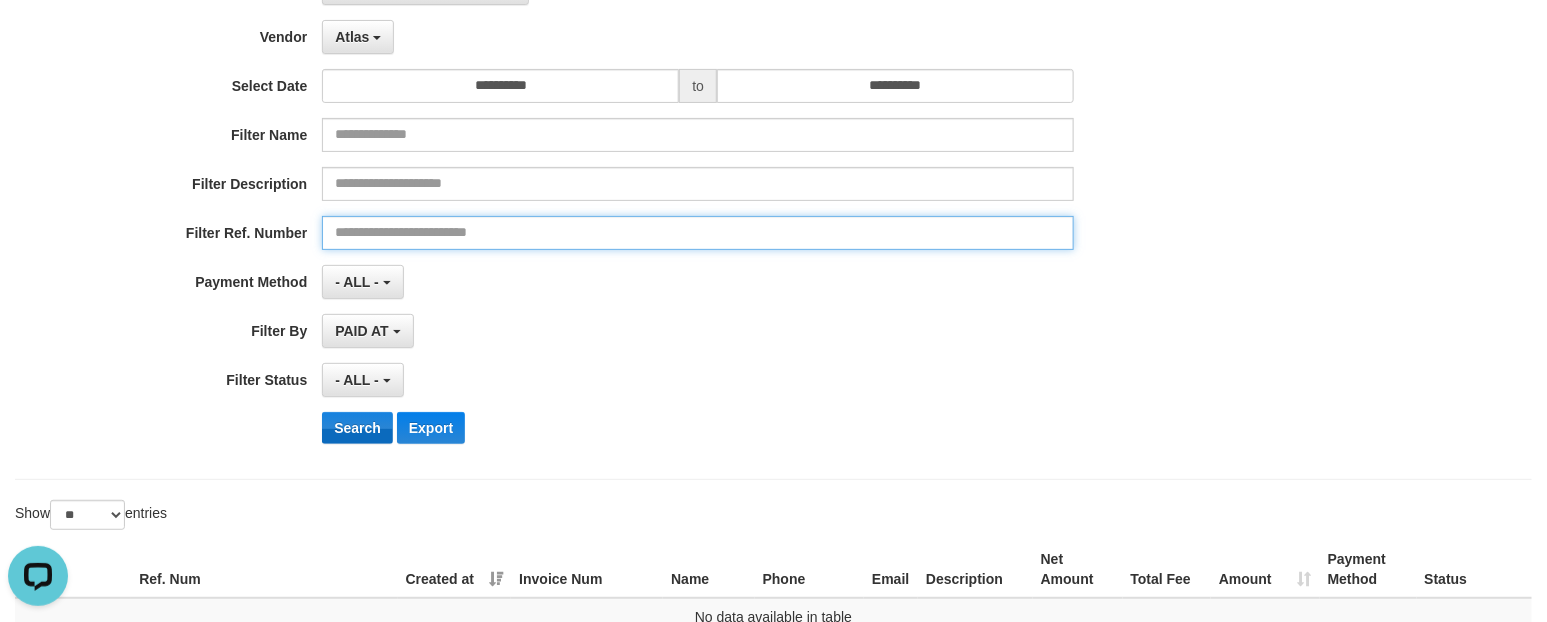 scroll, scrollTop: 415, scrollLeft: 0, axis: vertical 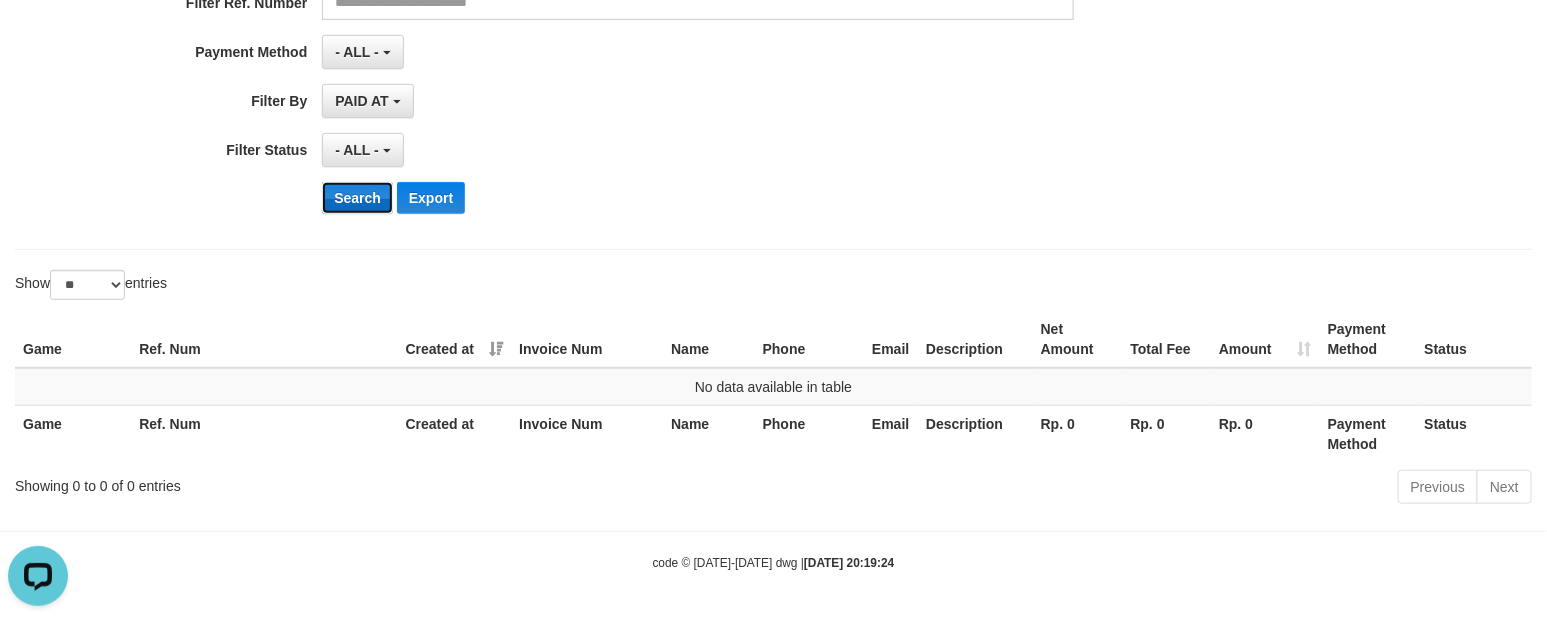 click on "Search" at bounding box center [357, 198] 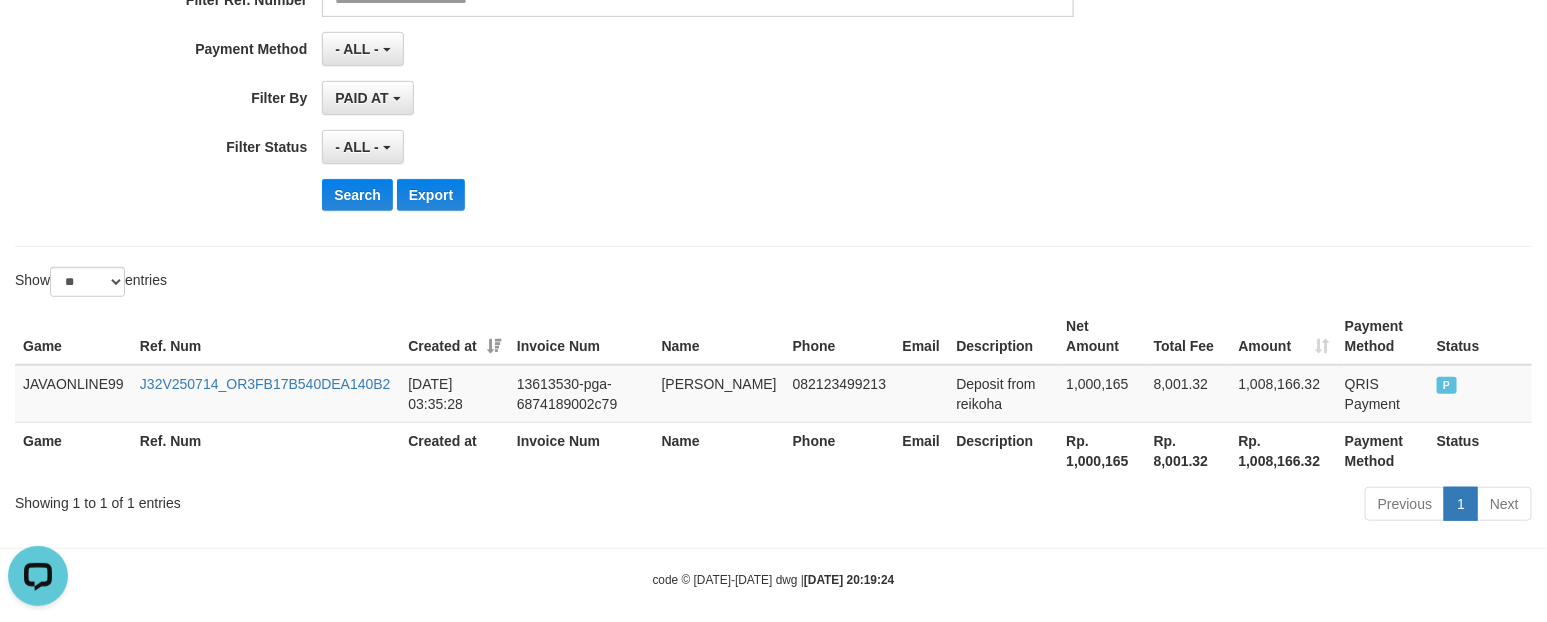 click on "Name" at bounding box center [719, 336] 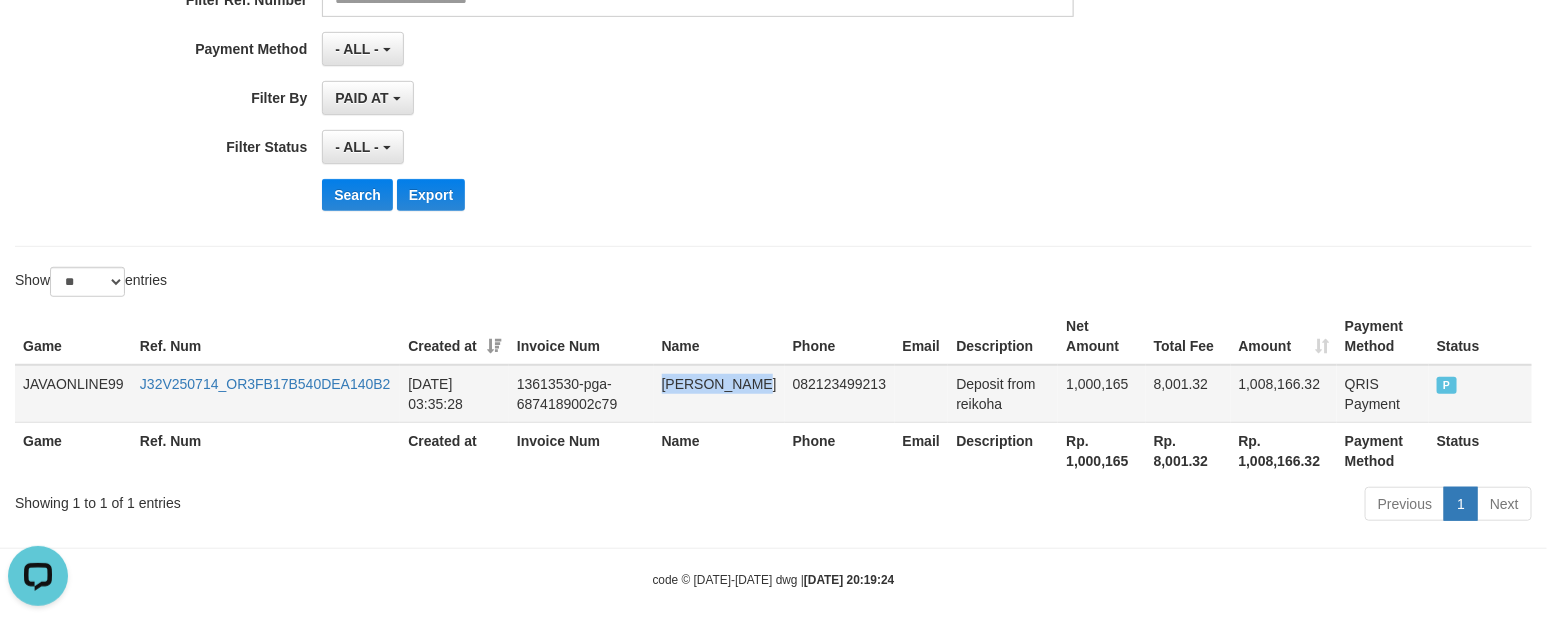 drag, startPoint x: 667, startPoint y: 395, endPoint x: 742, endPoint y: 390, distance: 75.16648 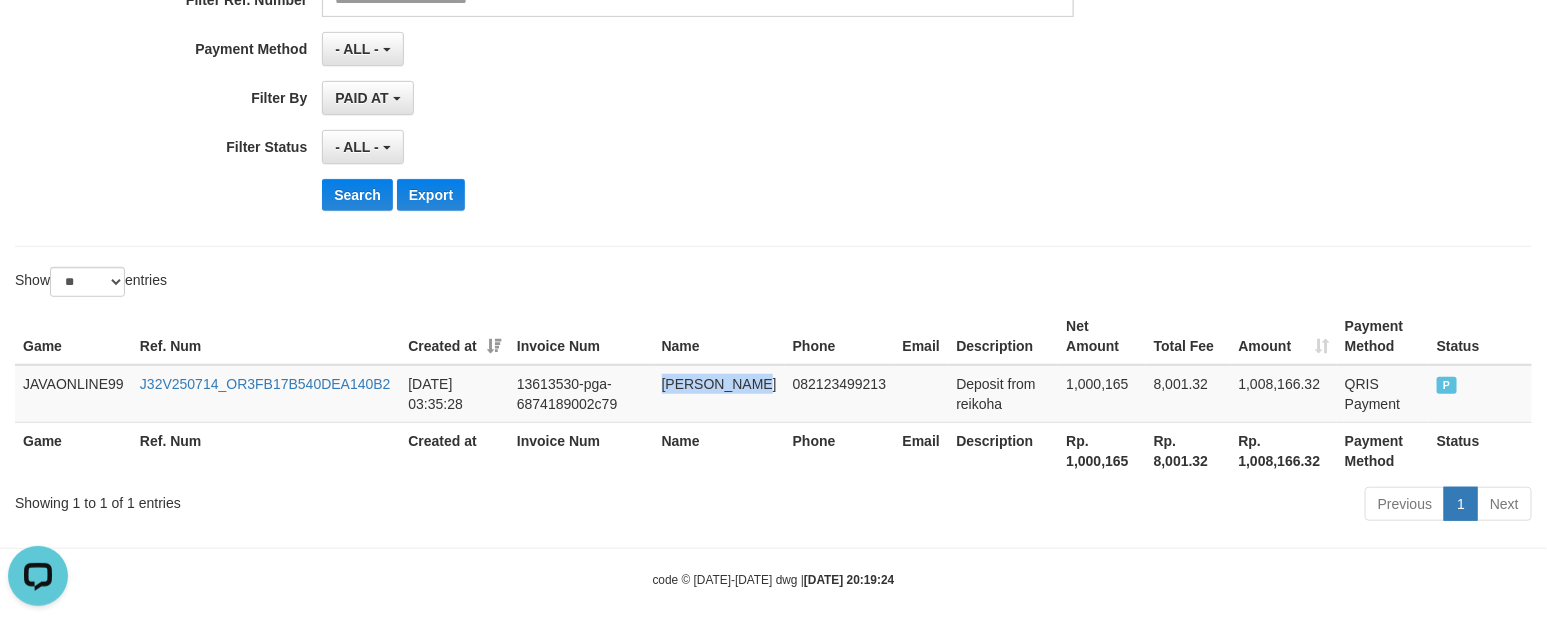 copy on "[PERSON_NAME]" 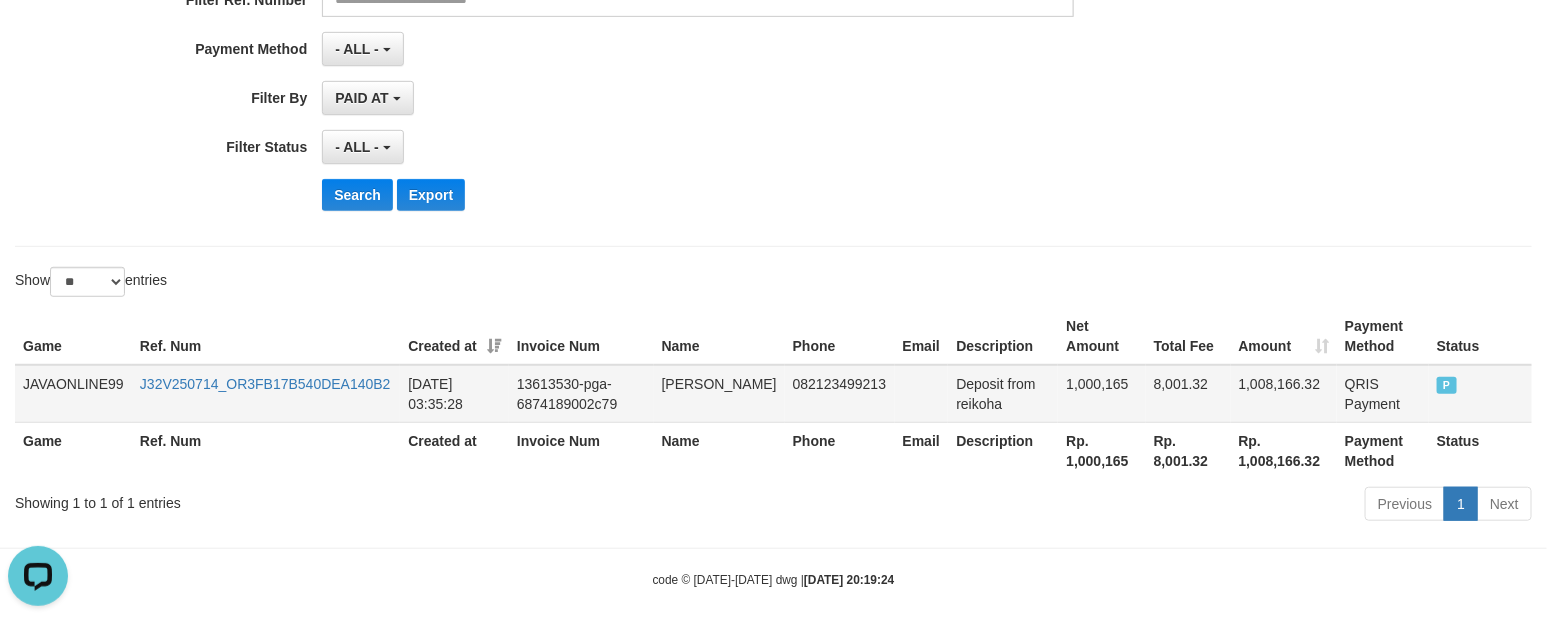 click on "Deposit from reikoha" at bounding box center [1003, 394] 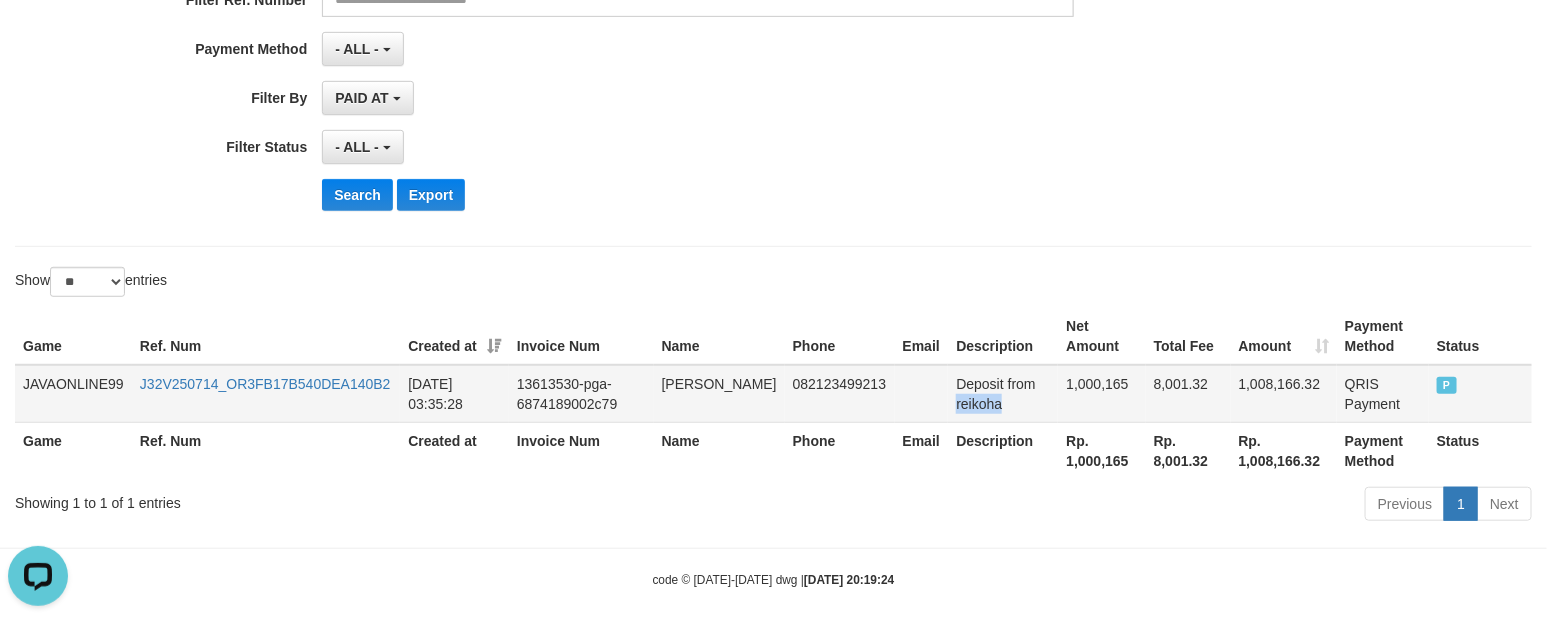 click on "Deposit from reikoha" at bounding box center (1003, 394) 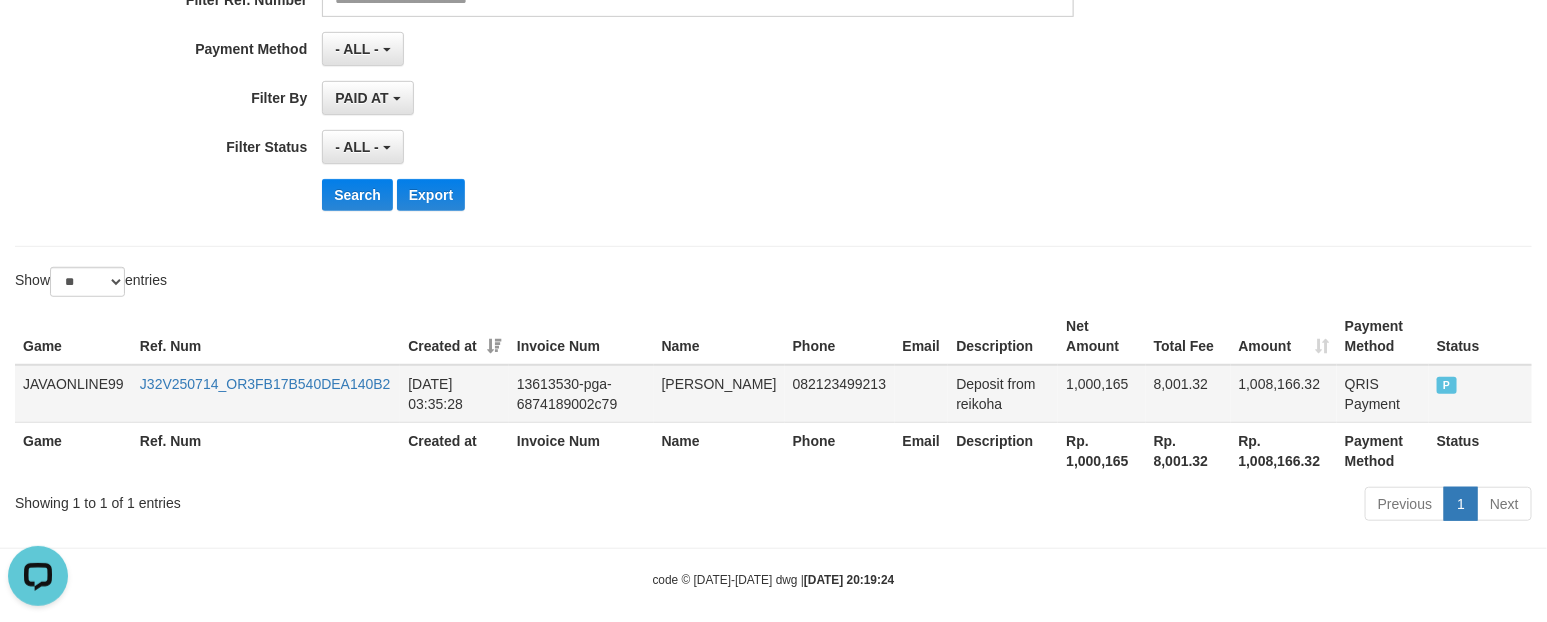 click on "1,000,165" at bounding box center [1101, 394] 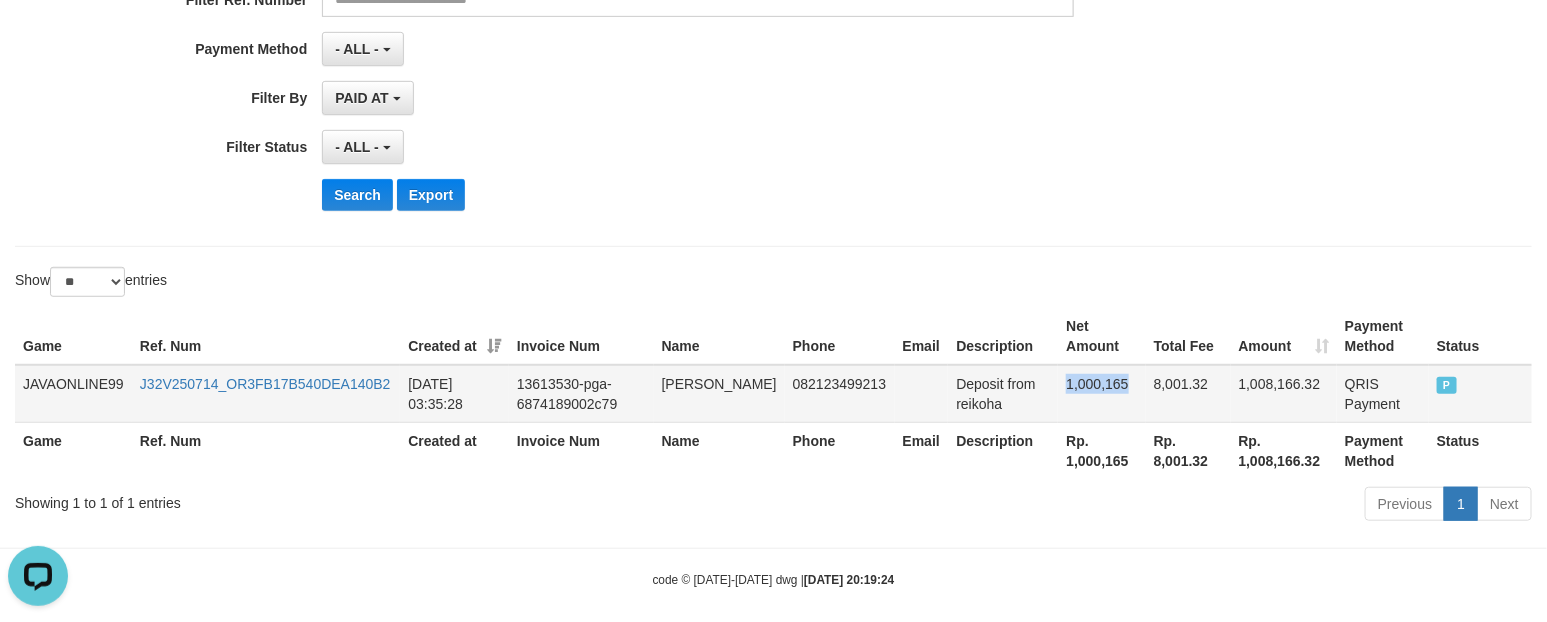 click on "1,000,165" at bounding box center (1101, 394) 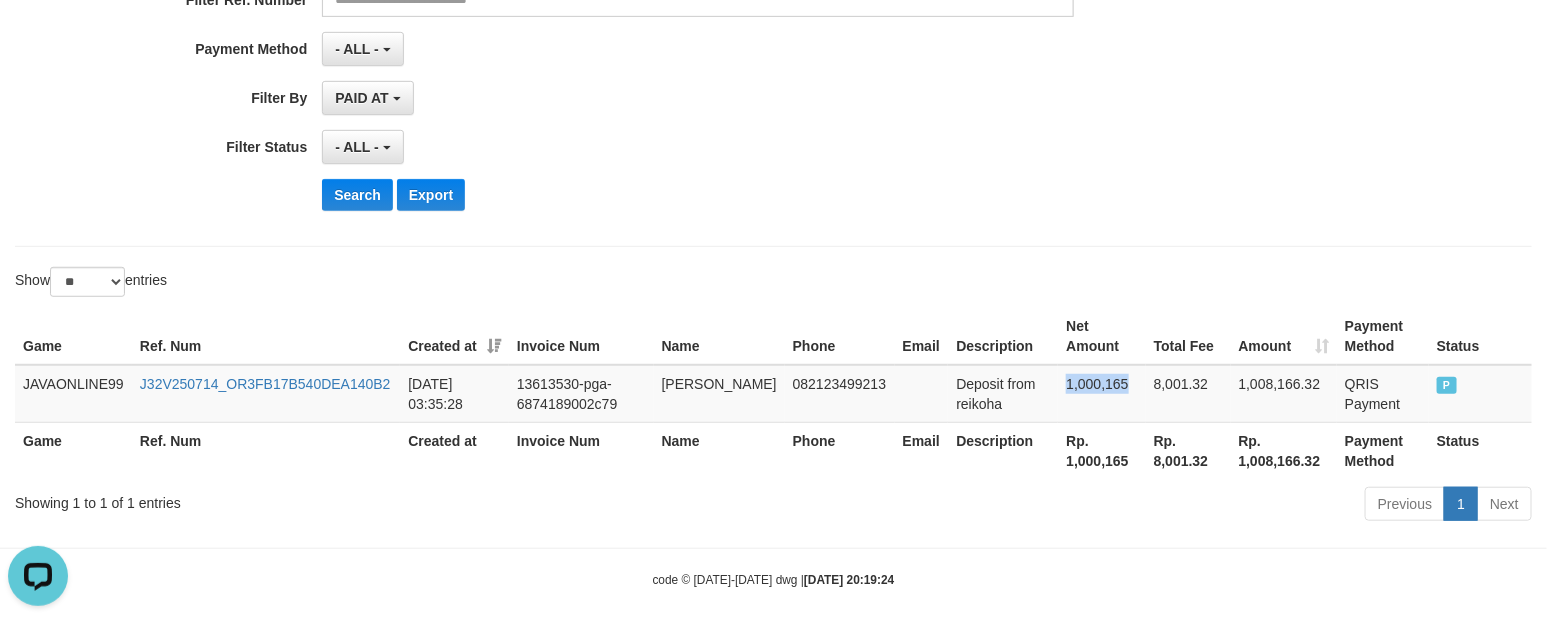 copy on "1,000,165" 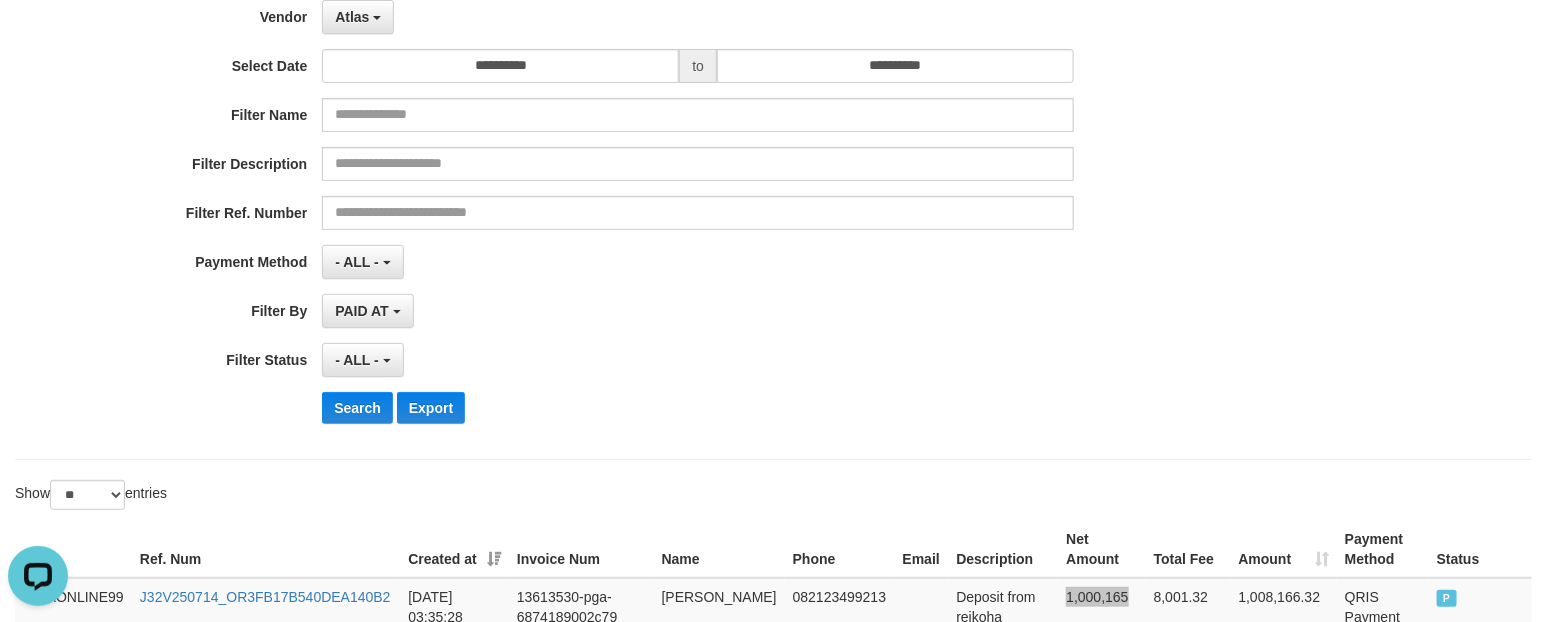 scroll, scrollTop: 0, scrollLeft: 0, axis: both 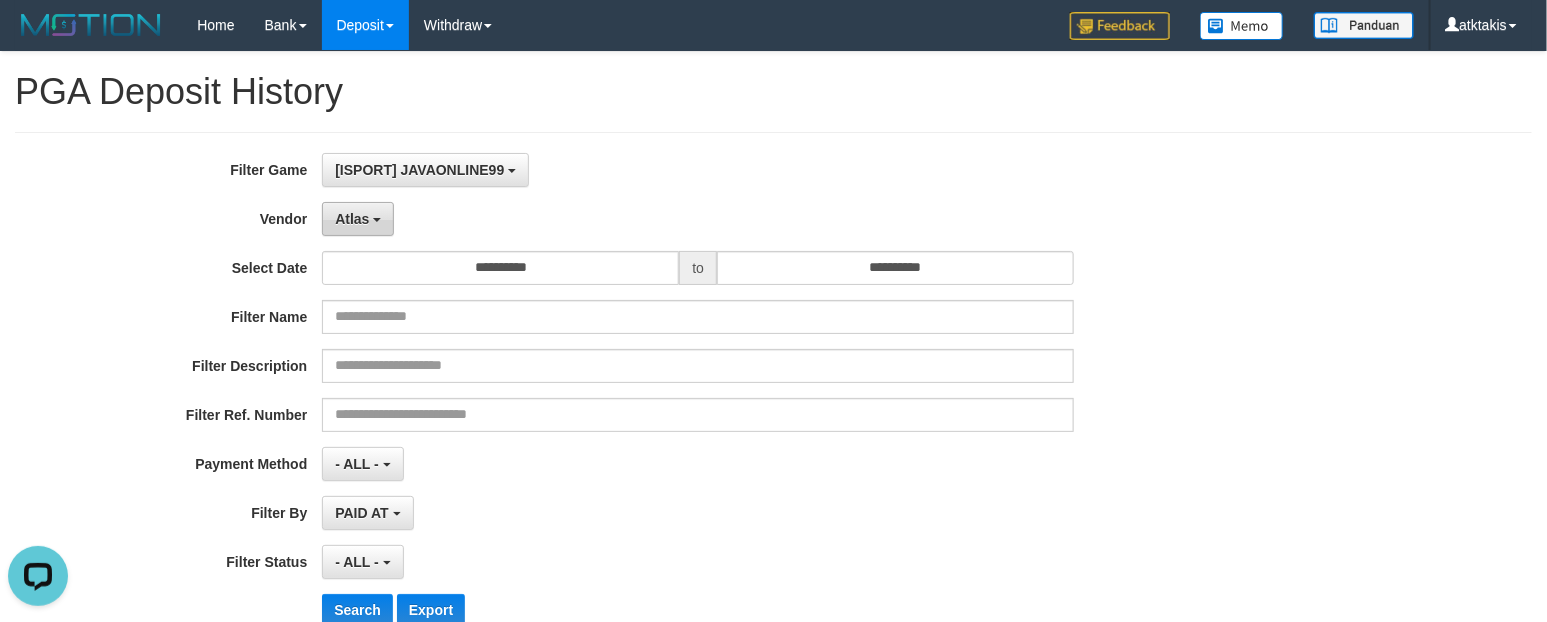 click on "Atlas" at bounding box center [352, 219] 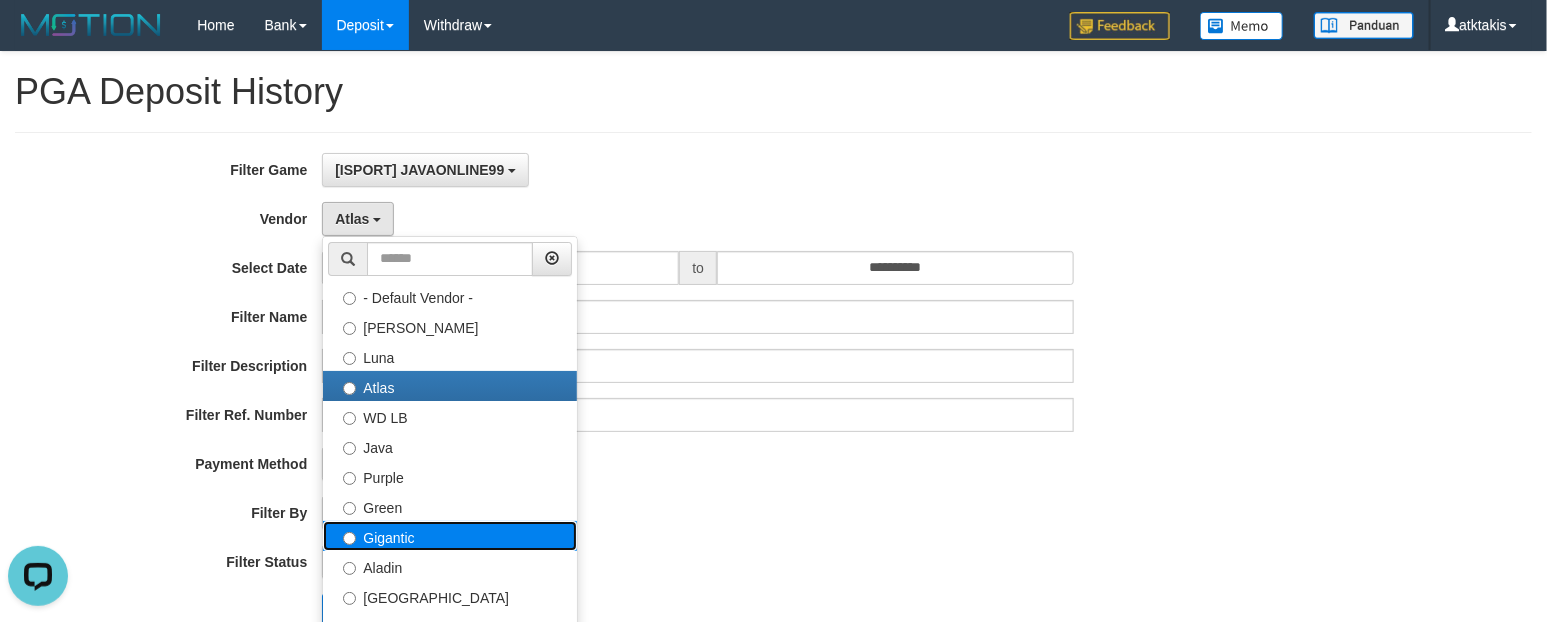 click on "Gigantic" at bounding box center [450, 536] 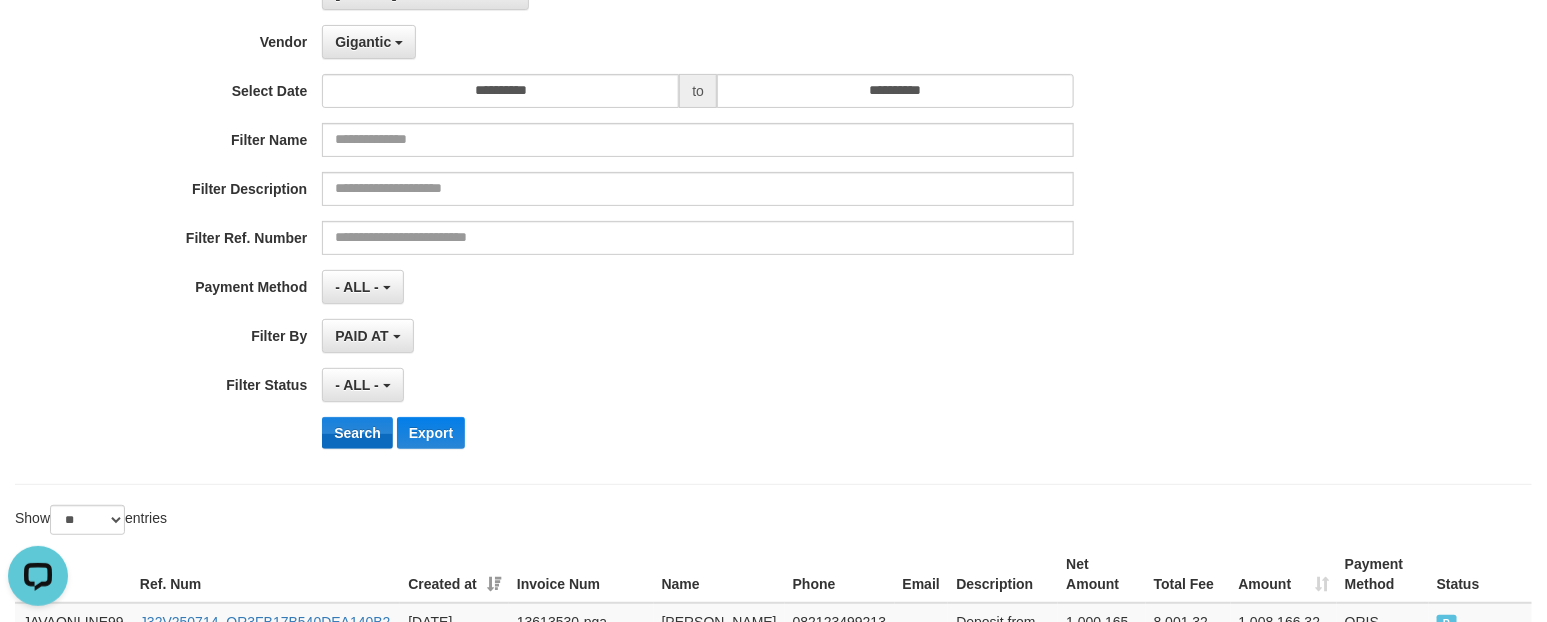 scroll, scrollTop: 250, scrollLeft: 0, axis: vertical 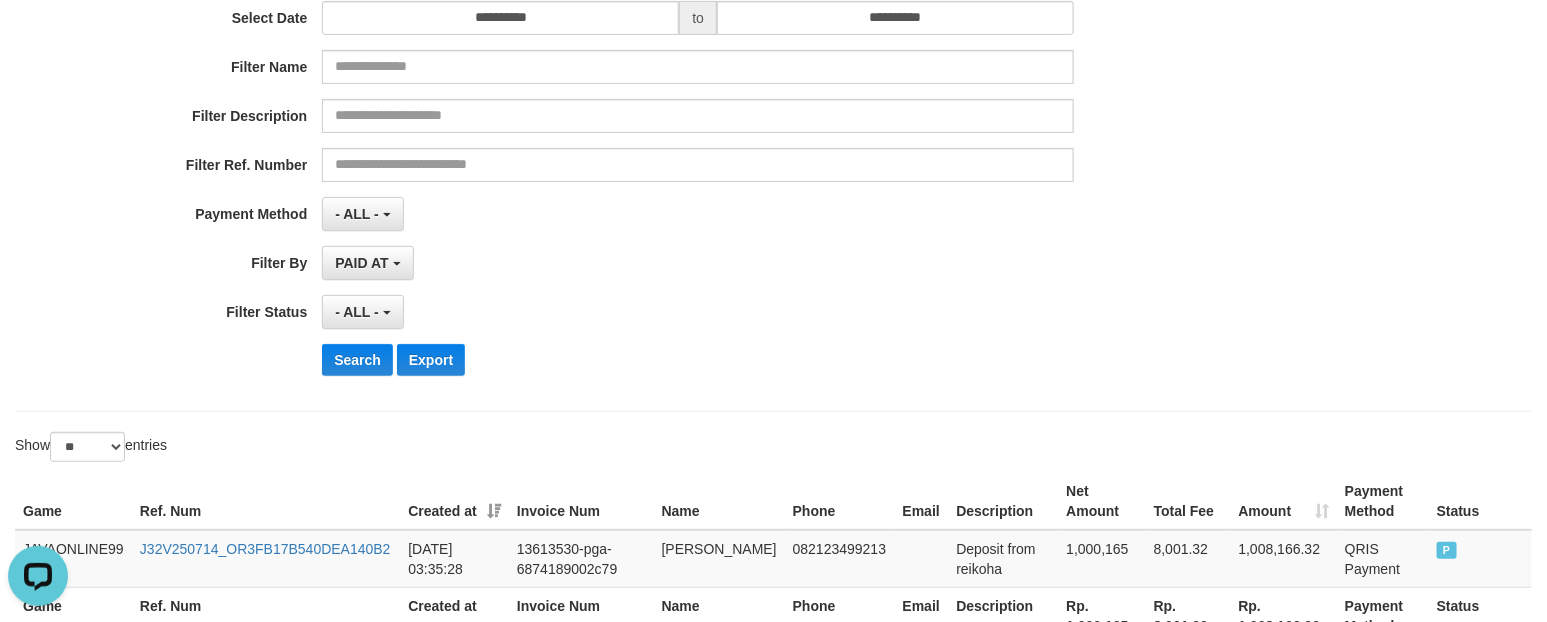 click on "**********" at bounding box center (644, 147) 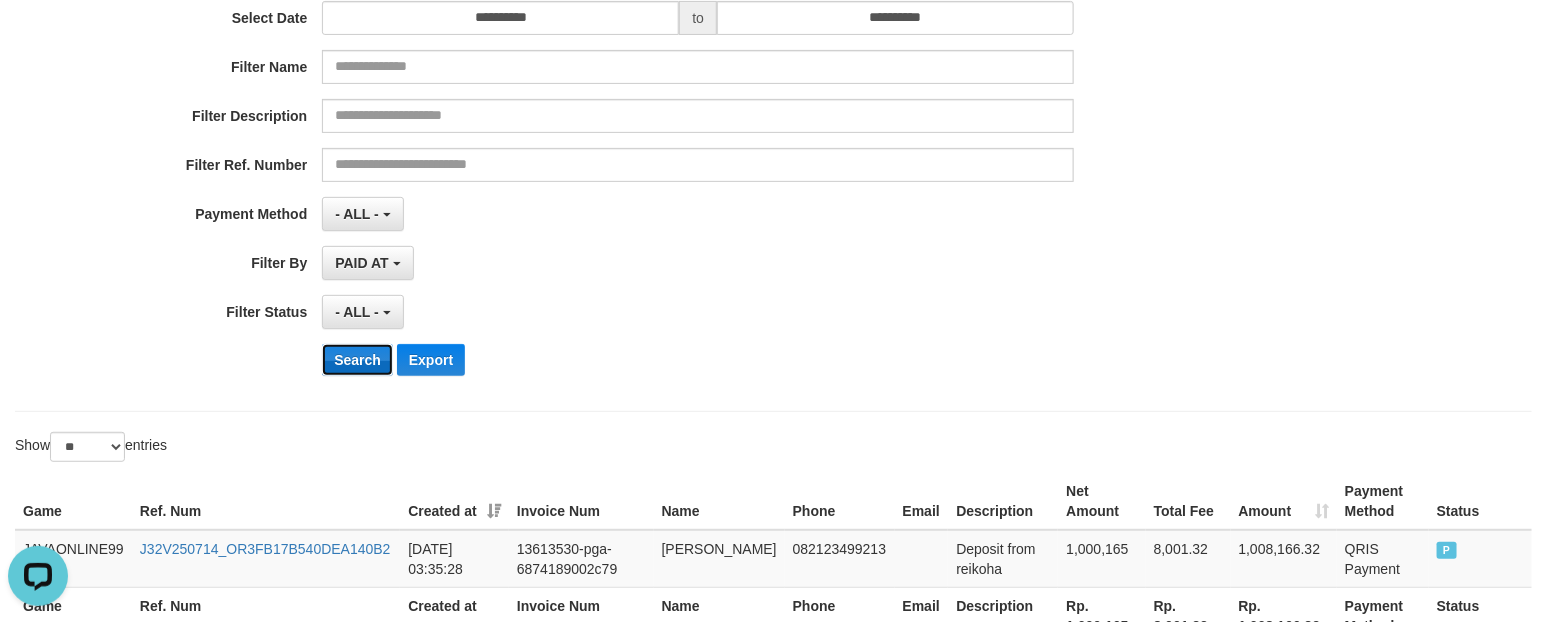 click on "Search" at bounding box center (357, 360) 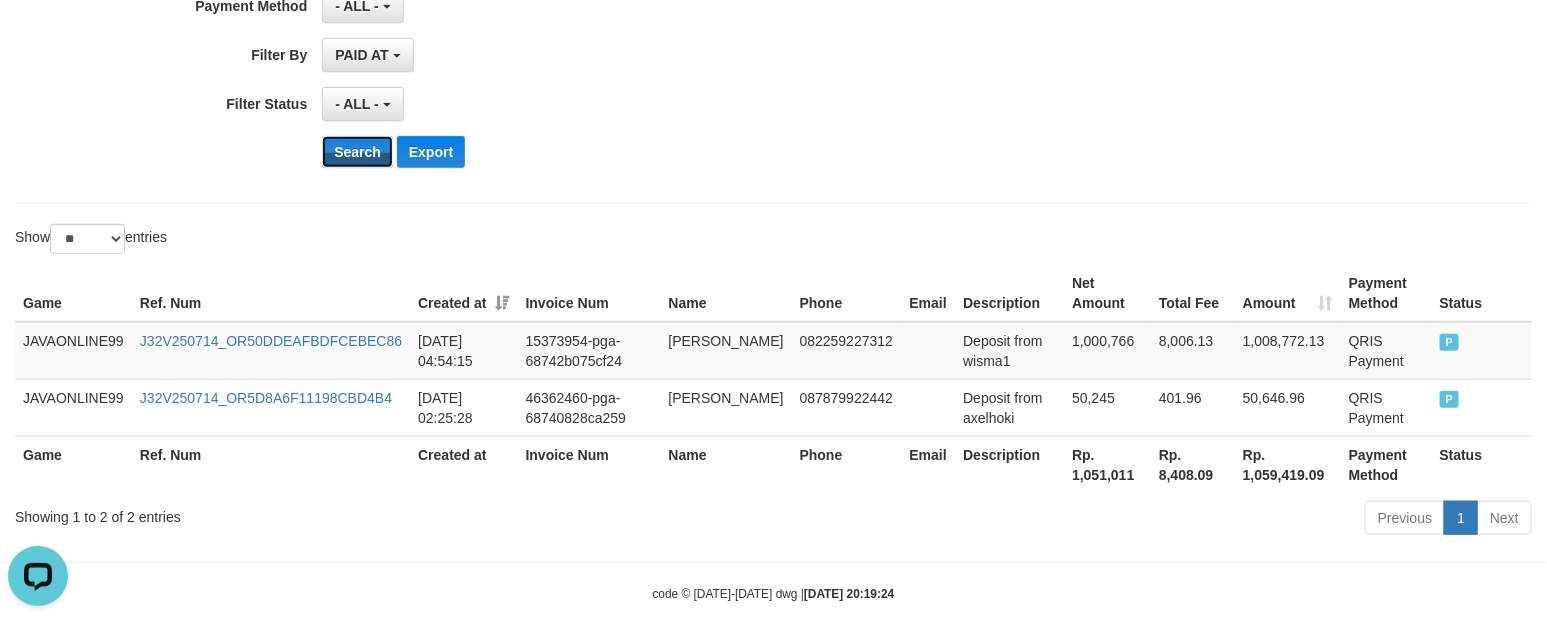 scroll, scrollTop: 492, scrollLeft: 0, axis: vertical 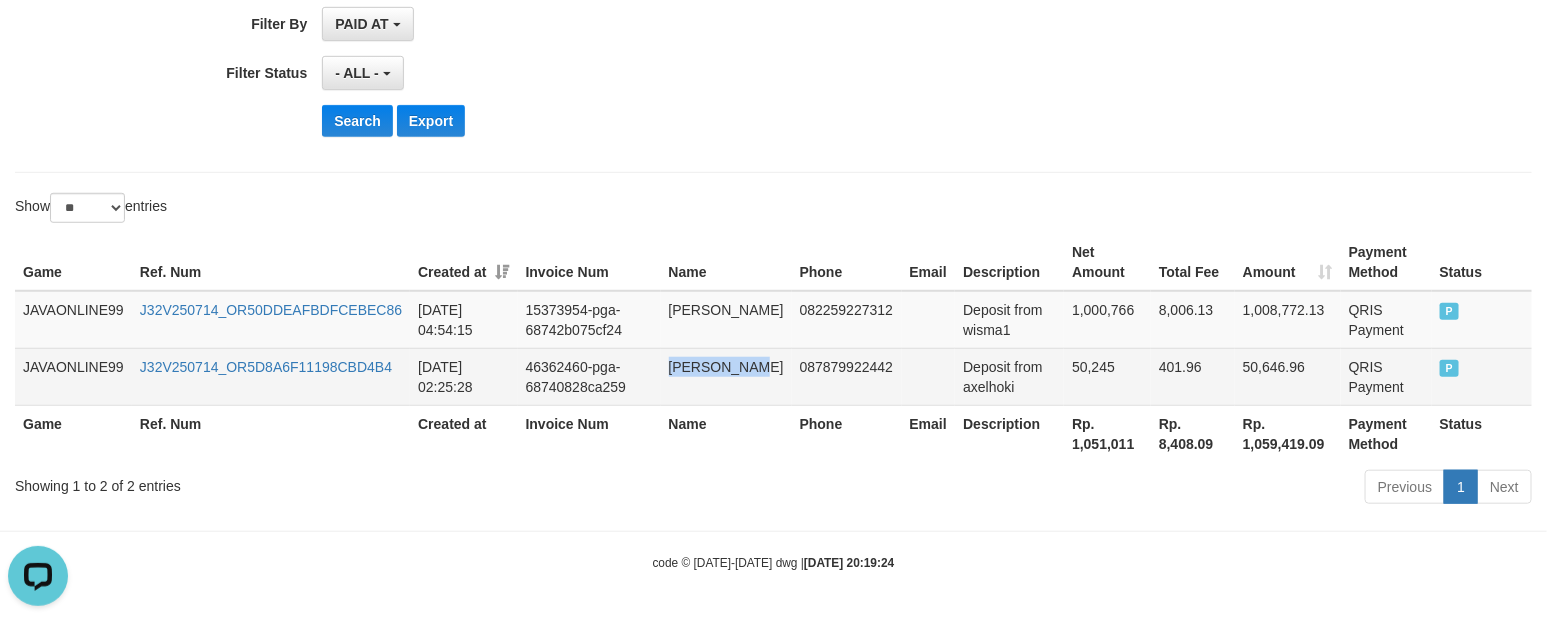 drag, startPoint x: 680, startPoint y: 371, endPoint x: 748, endPoint y: 370, distance: 68.007355 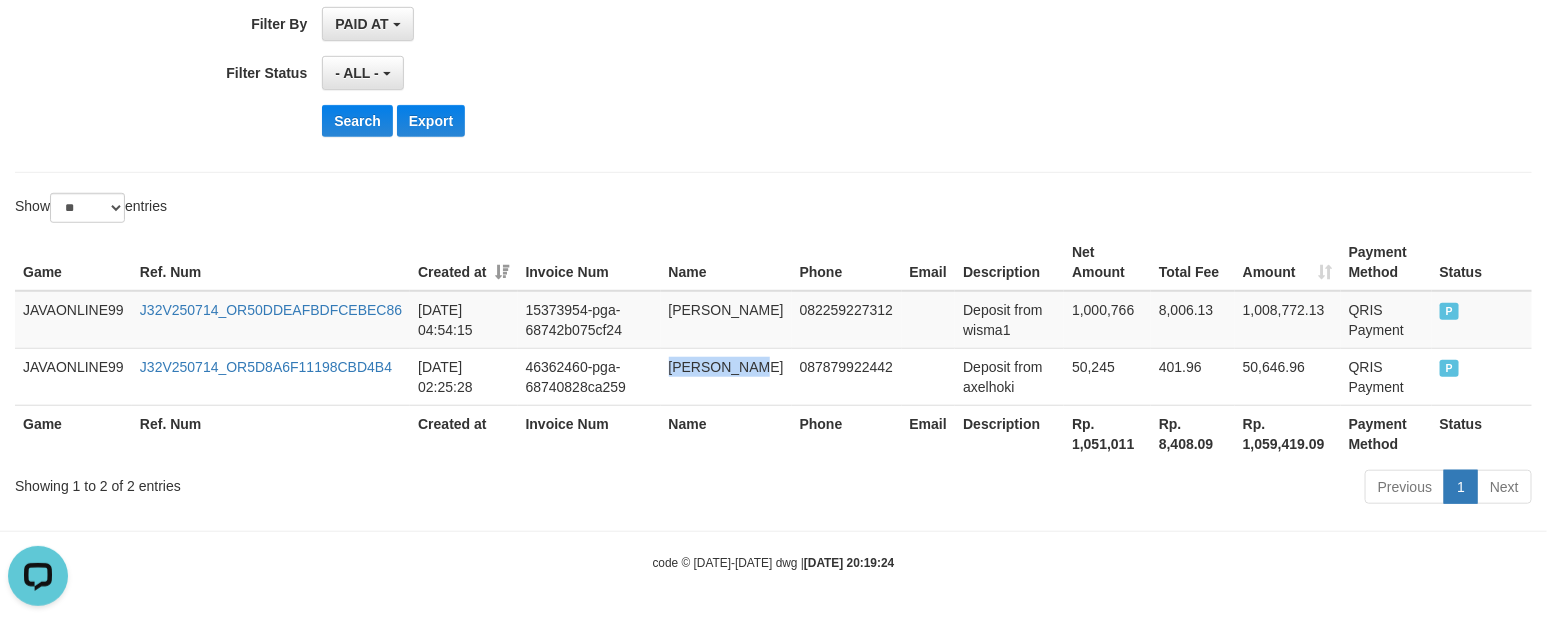 copy on "[PERSON_NAME]" 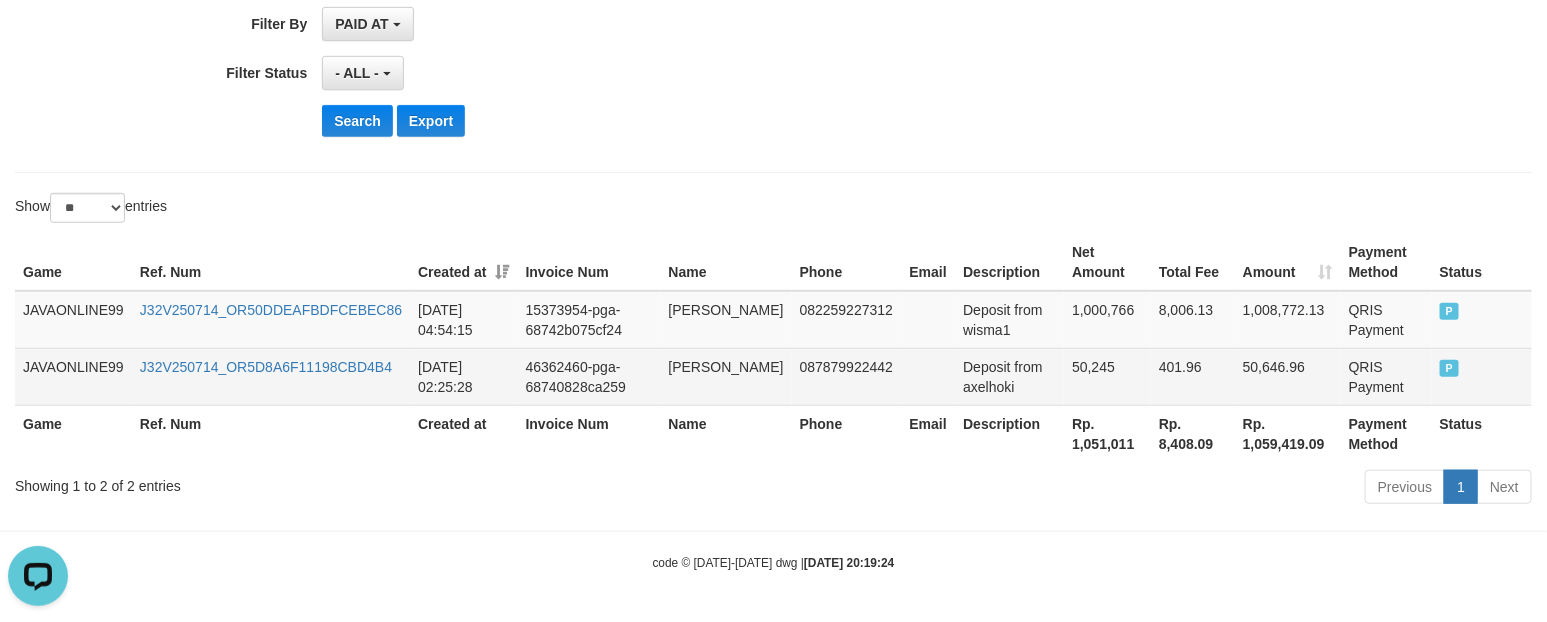 click on "Deposit from axelhoki" at bounding box center [1009, 376] 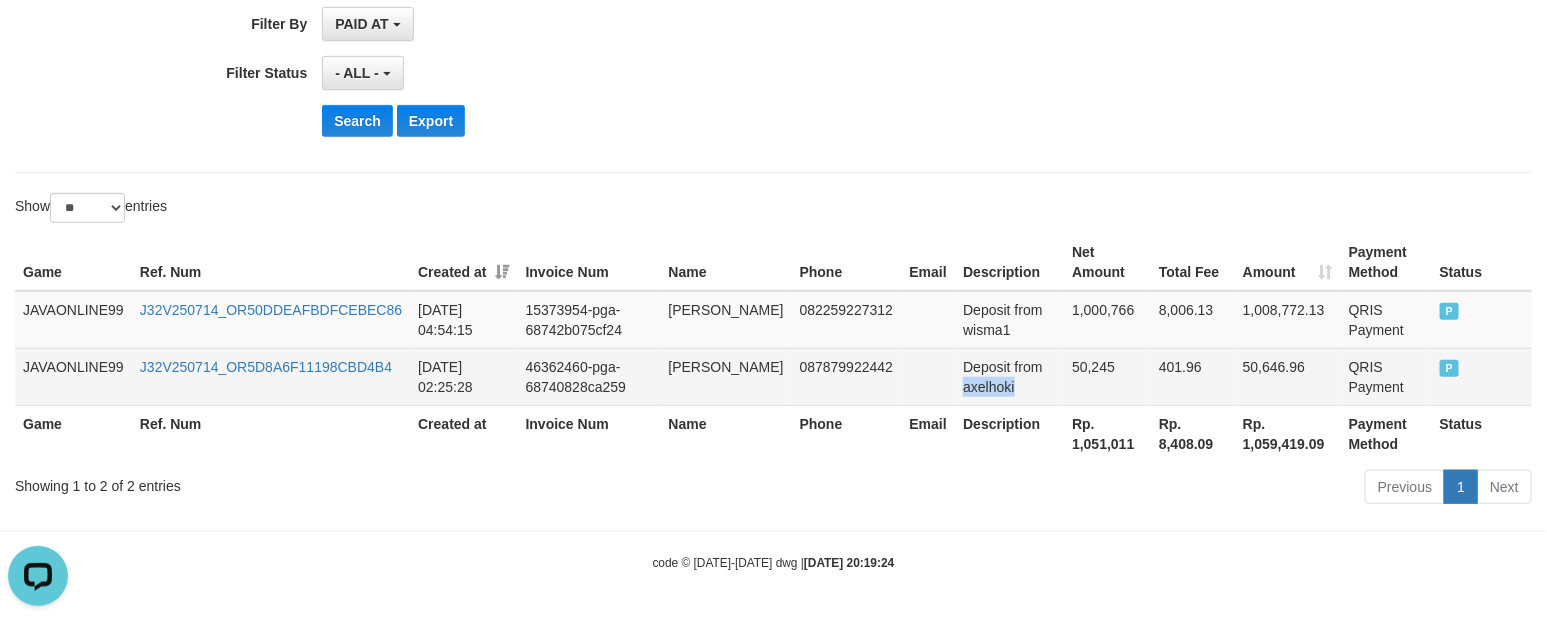 click on "Deposit from axelhoki" at bounding box center [1009, 376] 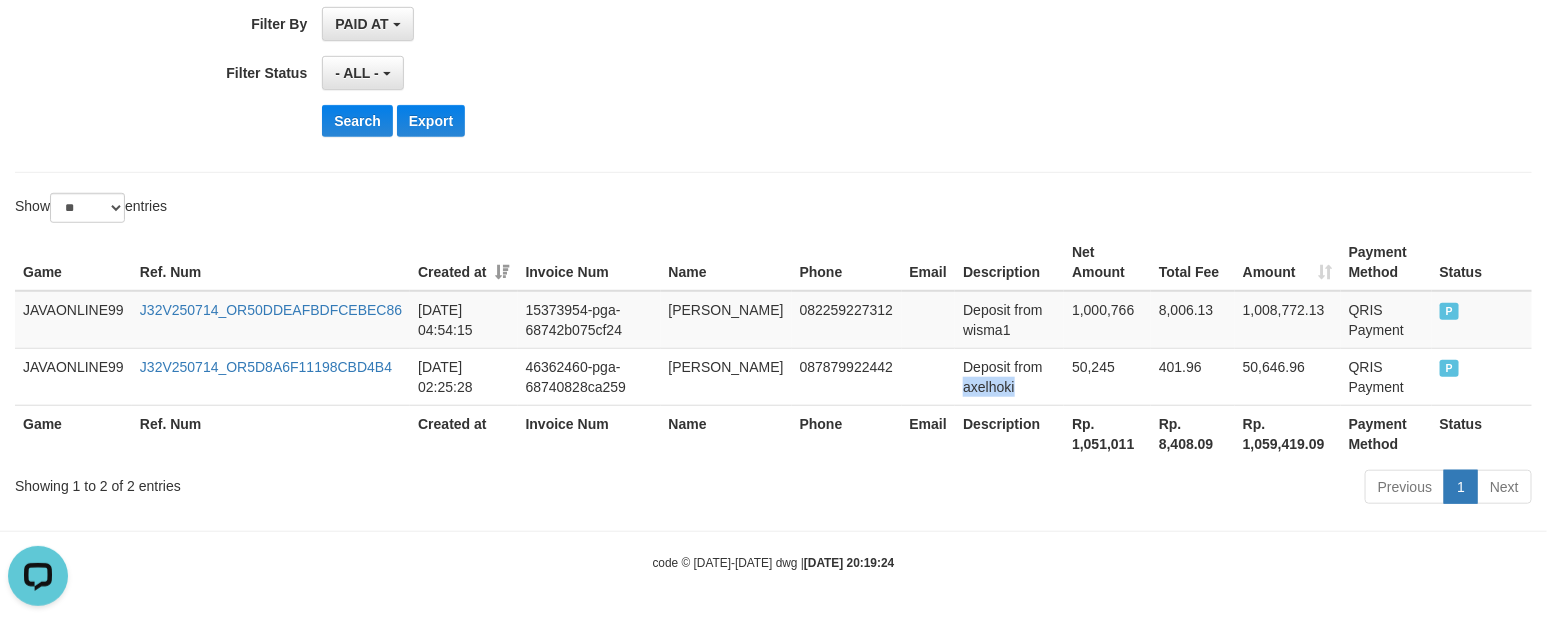 copy on "axelhoki" 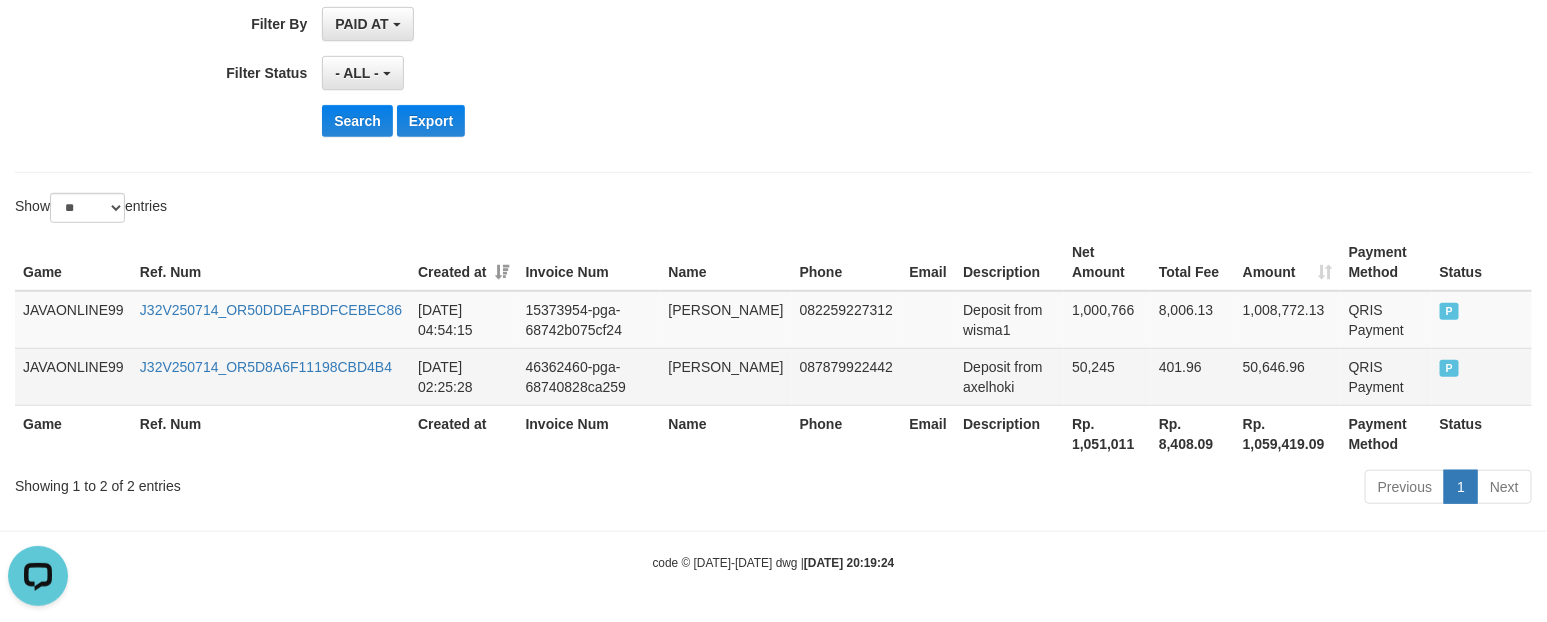click on "50,245" at bounding box center [1107, 376] 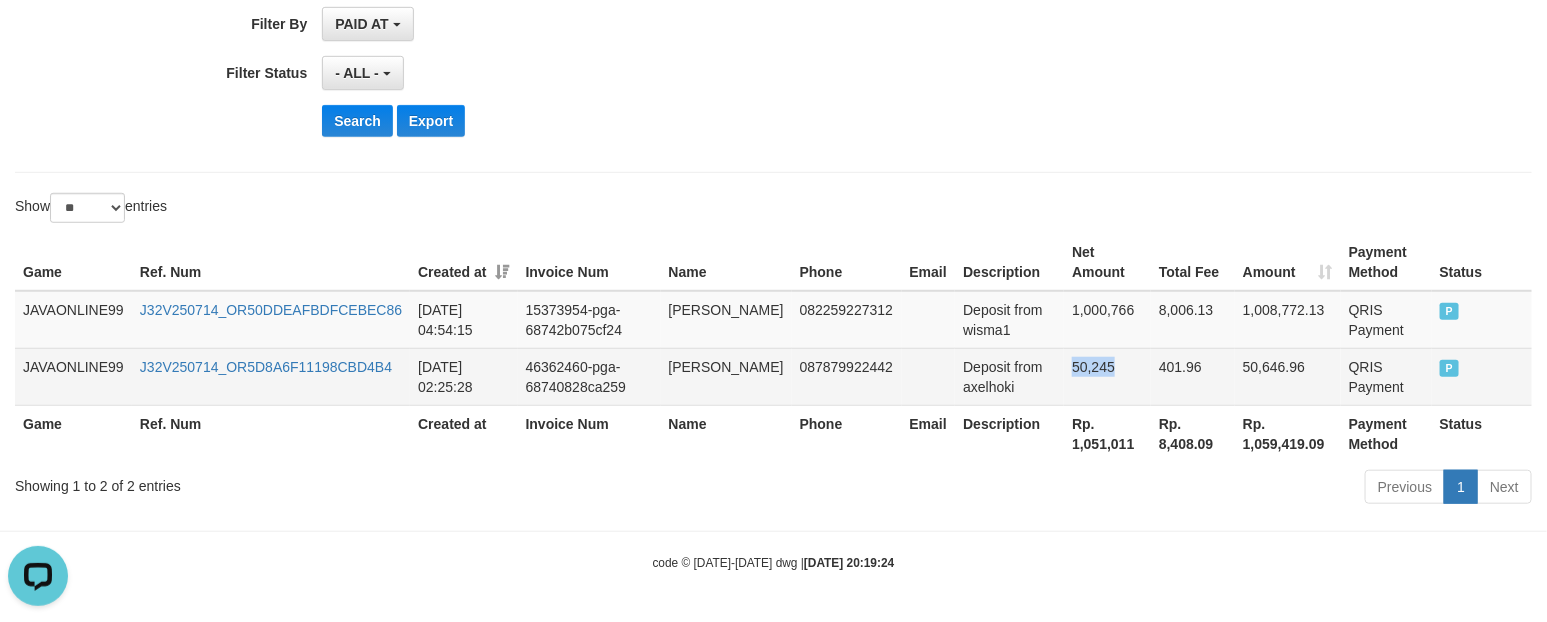 click on "50,245" at bounding box center [1107, 376] 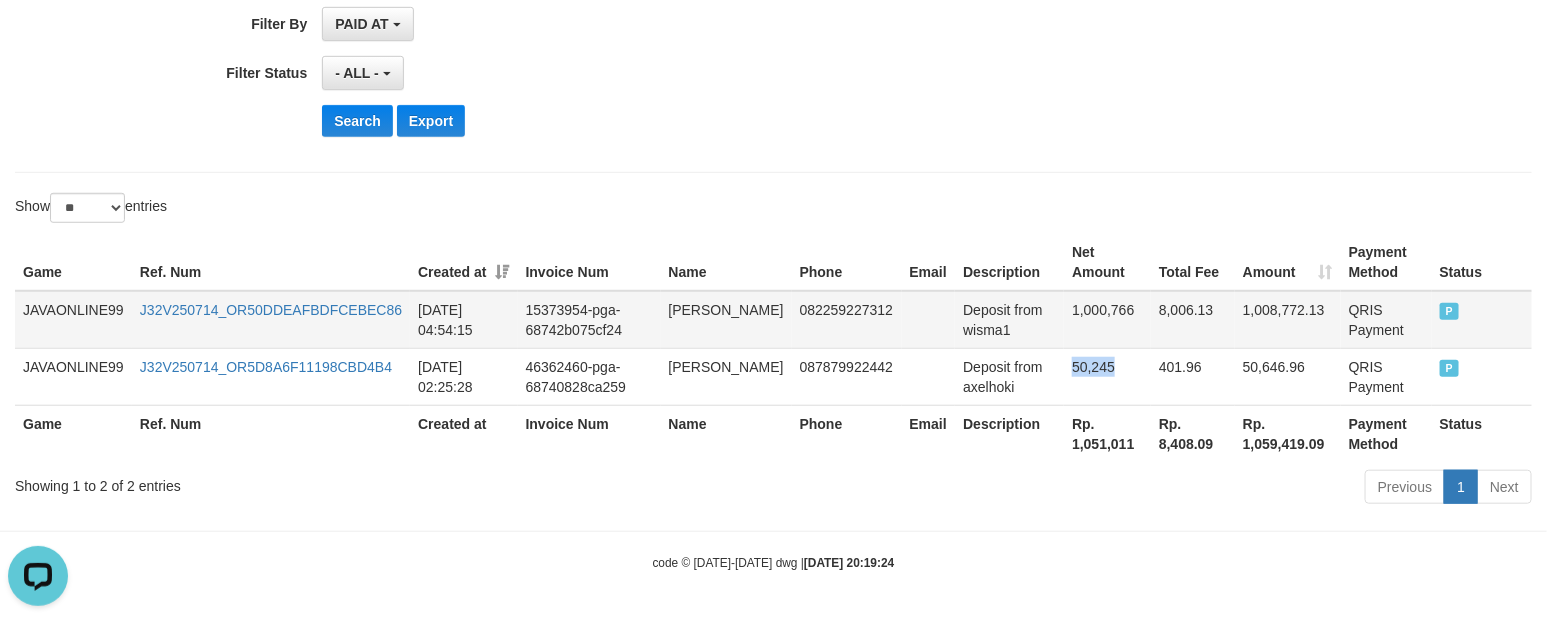 copy on "50,245" 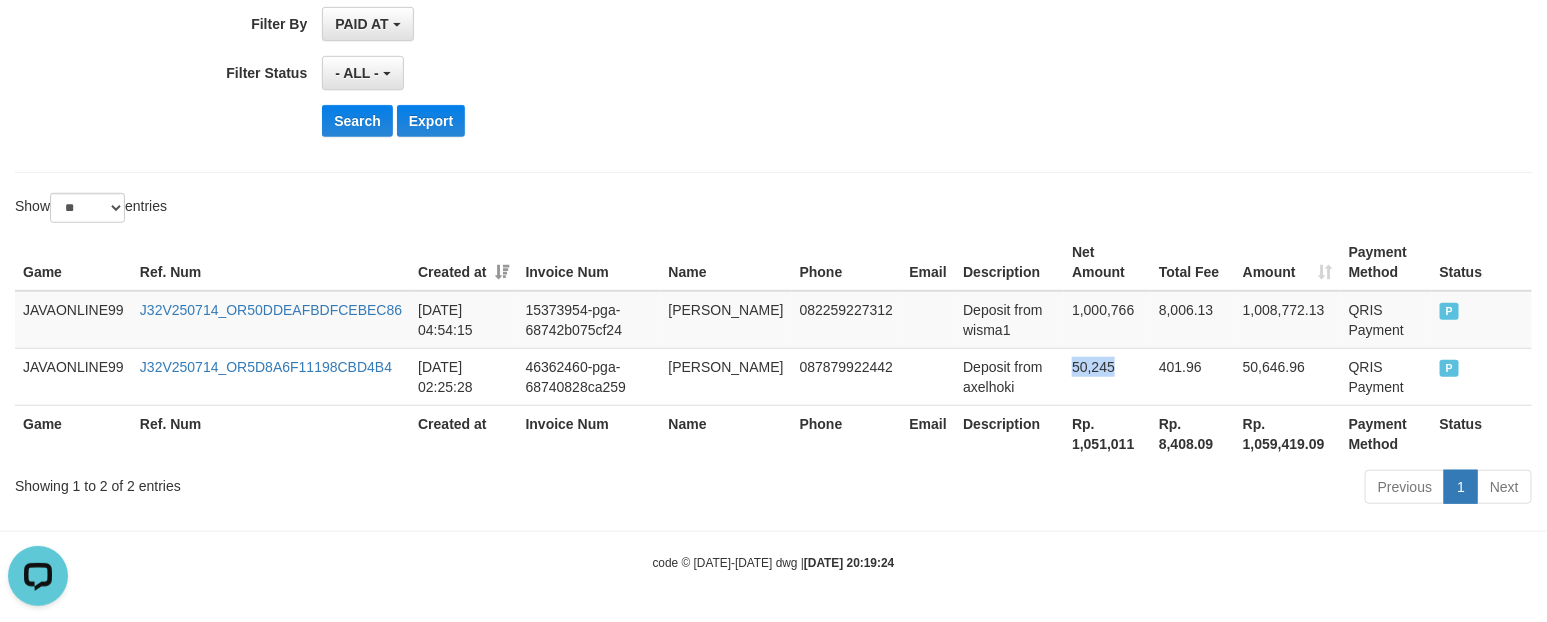 copy on "[PERSON_NAME]" 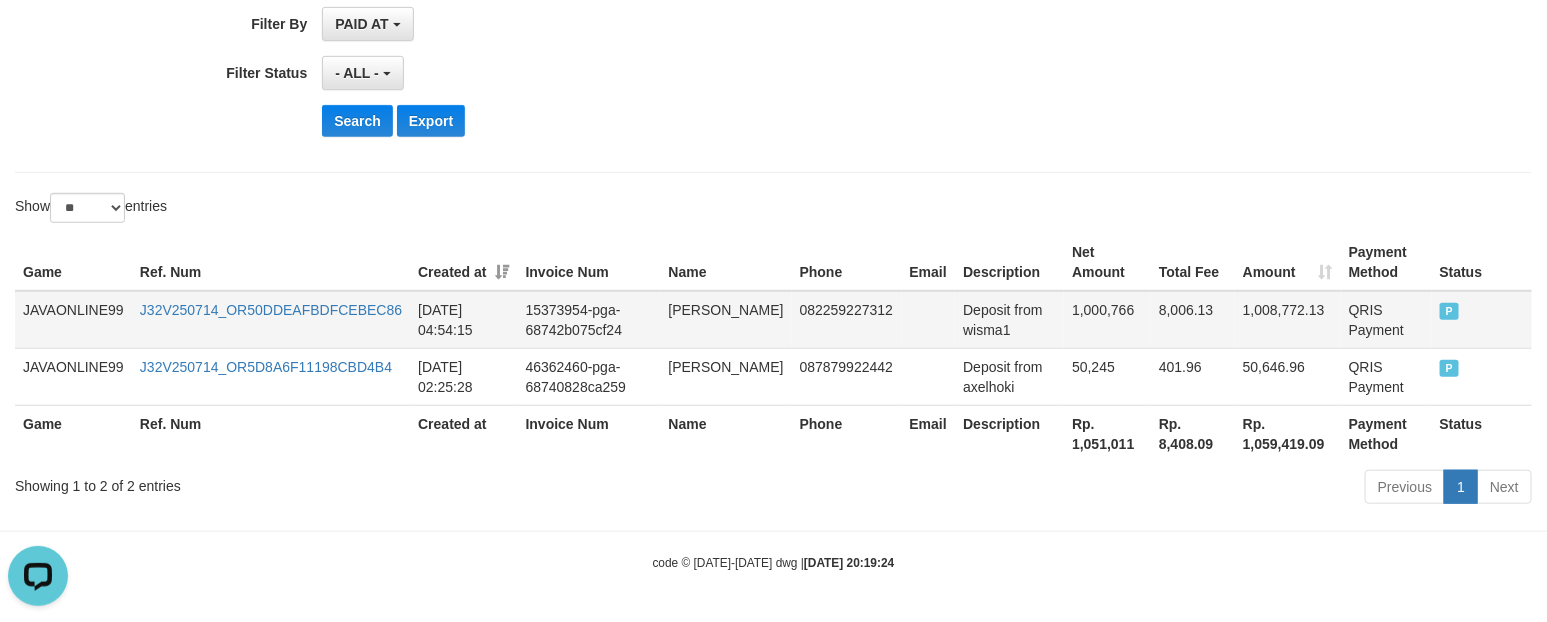 click on "Deposit from wisma1" at bounding box center (1009, 320) 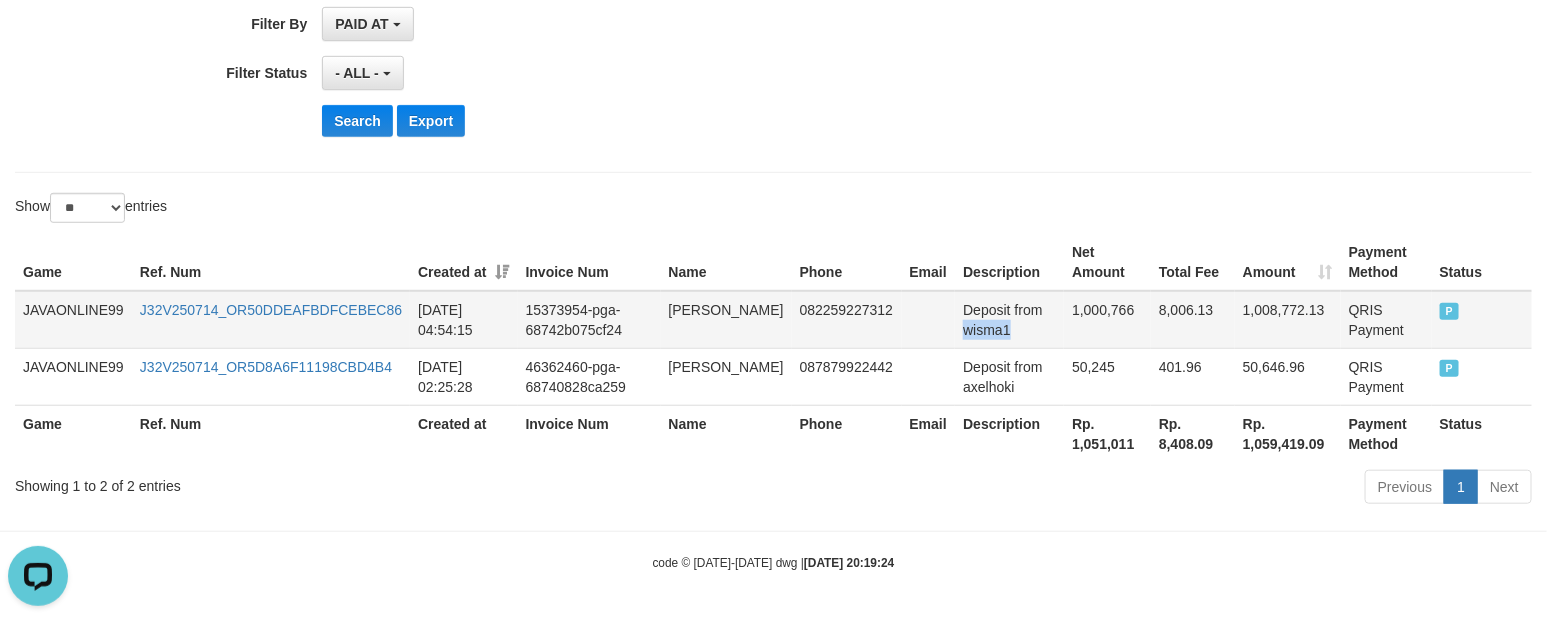 click on "Deposit from wisma1" at bounding box center (1009, 320) 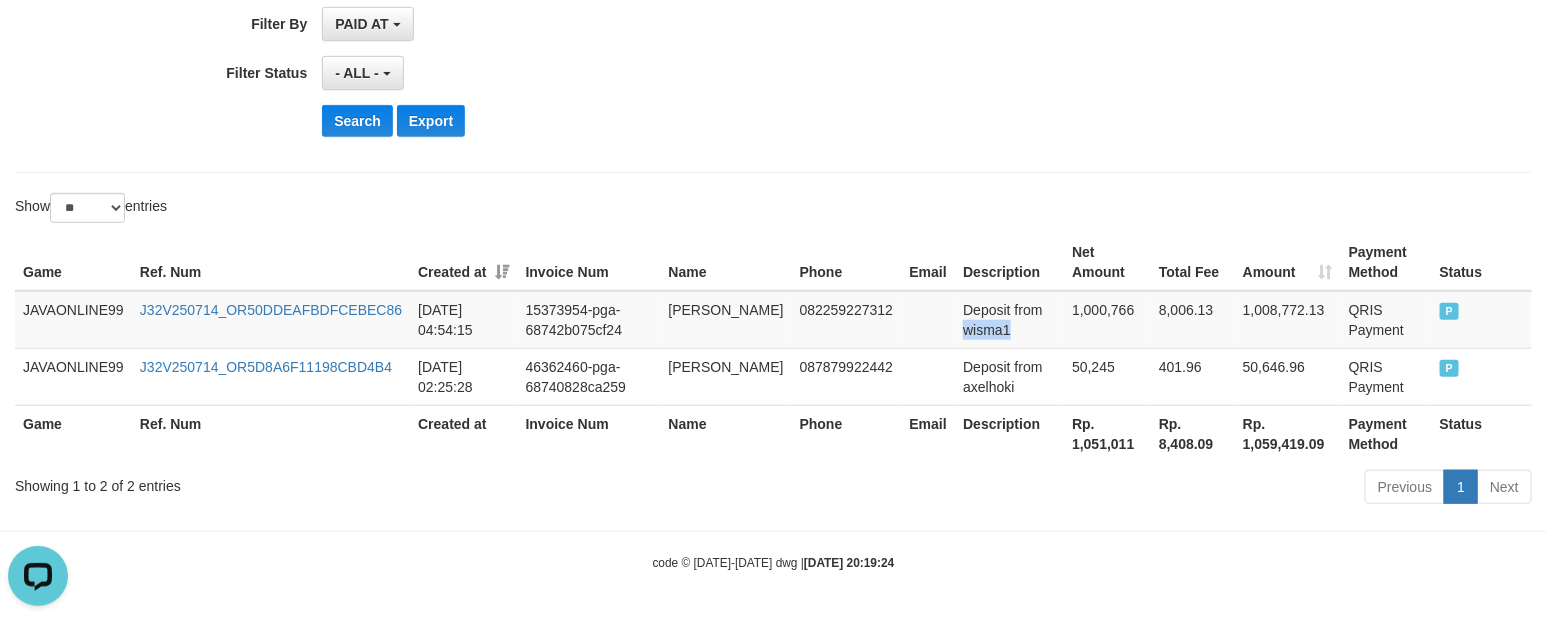 copy on "wisma1" 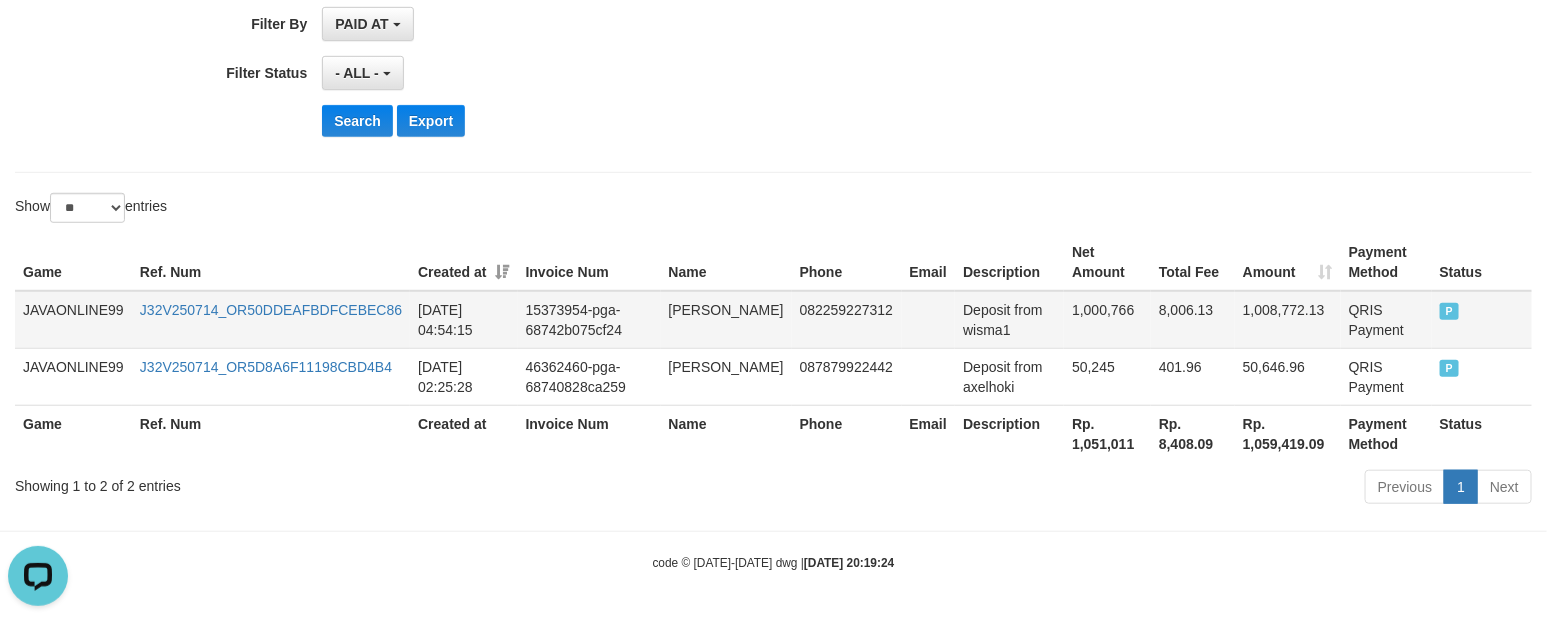 click on "1,000,766" at bounding box center (1107, 320) 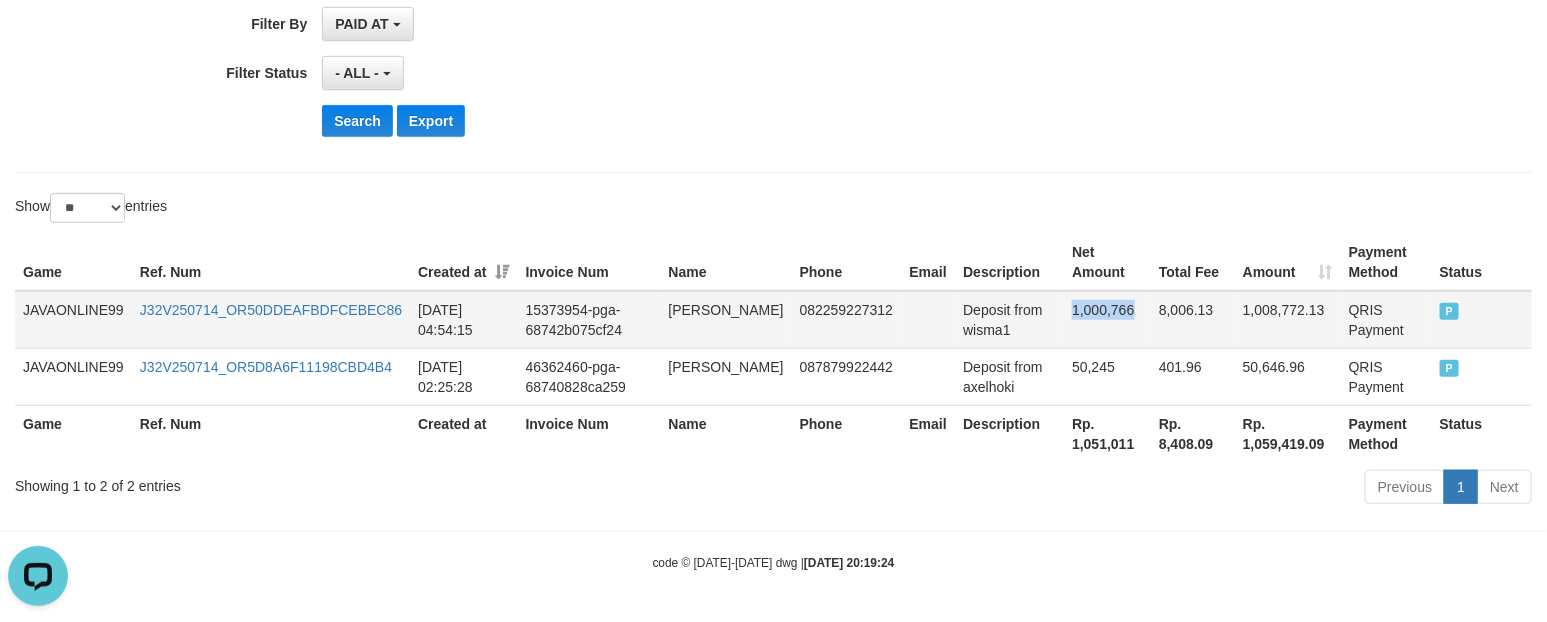 click on "1,000,766" at bounding box center (1107, 320) 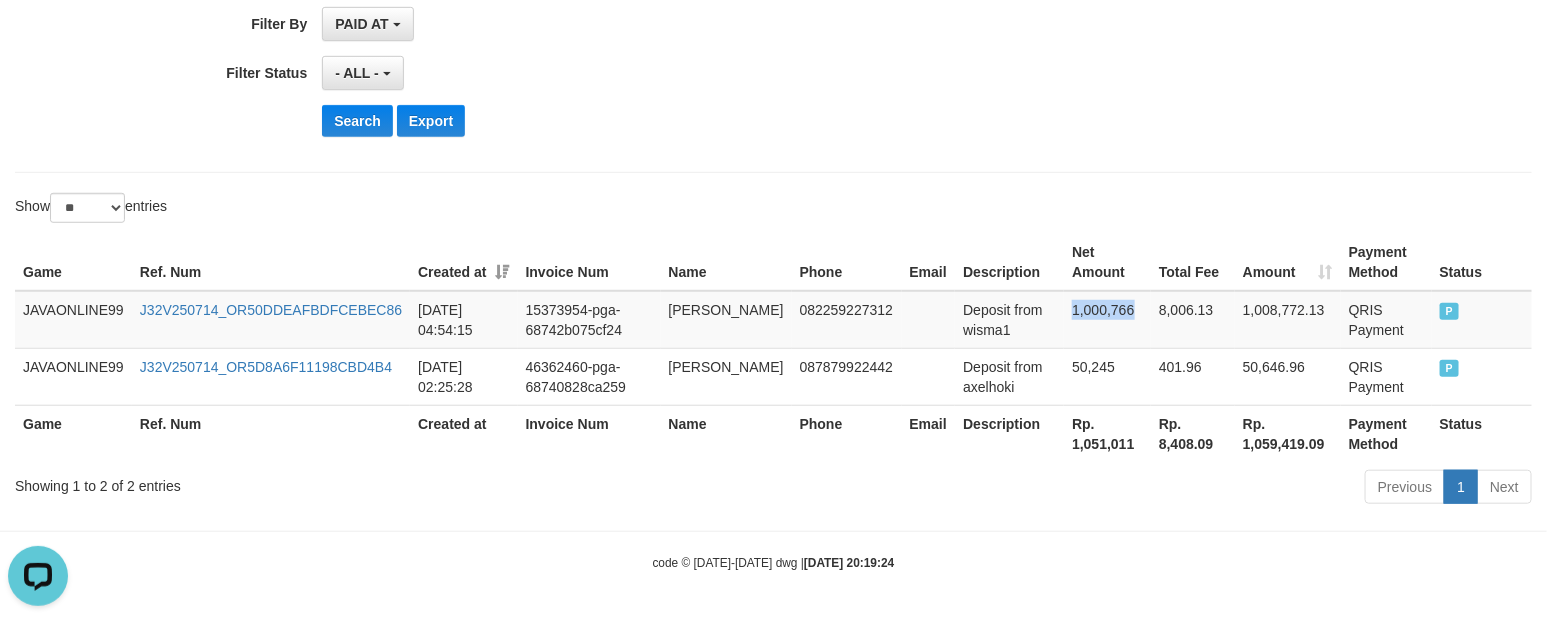 copy on "1,000,766" 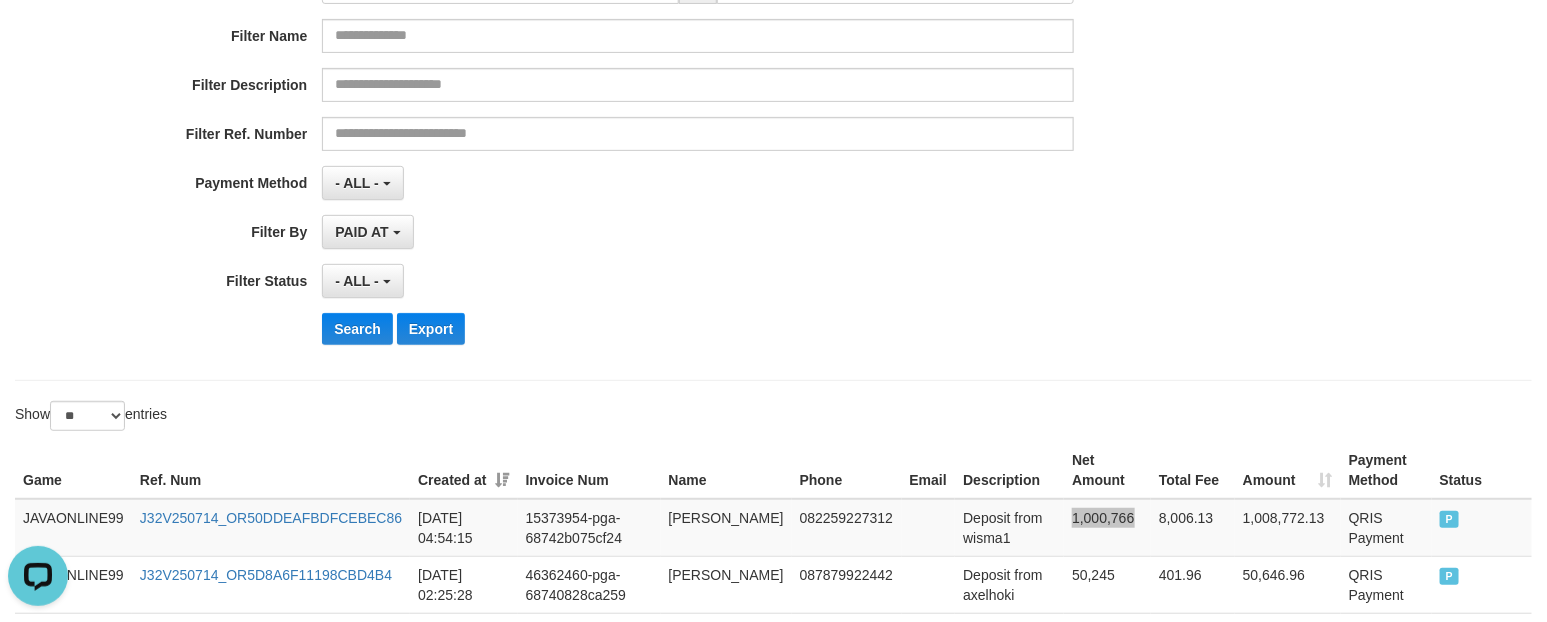 scroll, scrollTop: 0, scrollLeft: 0, axis: both 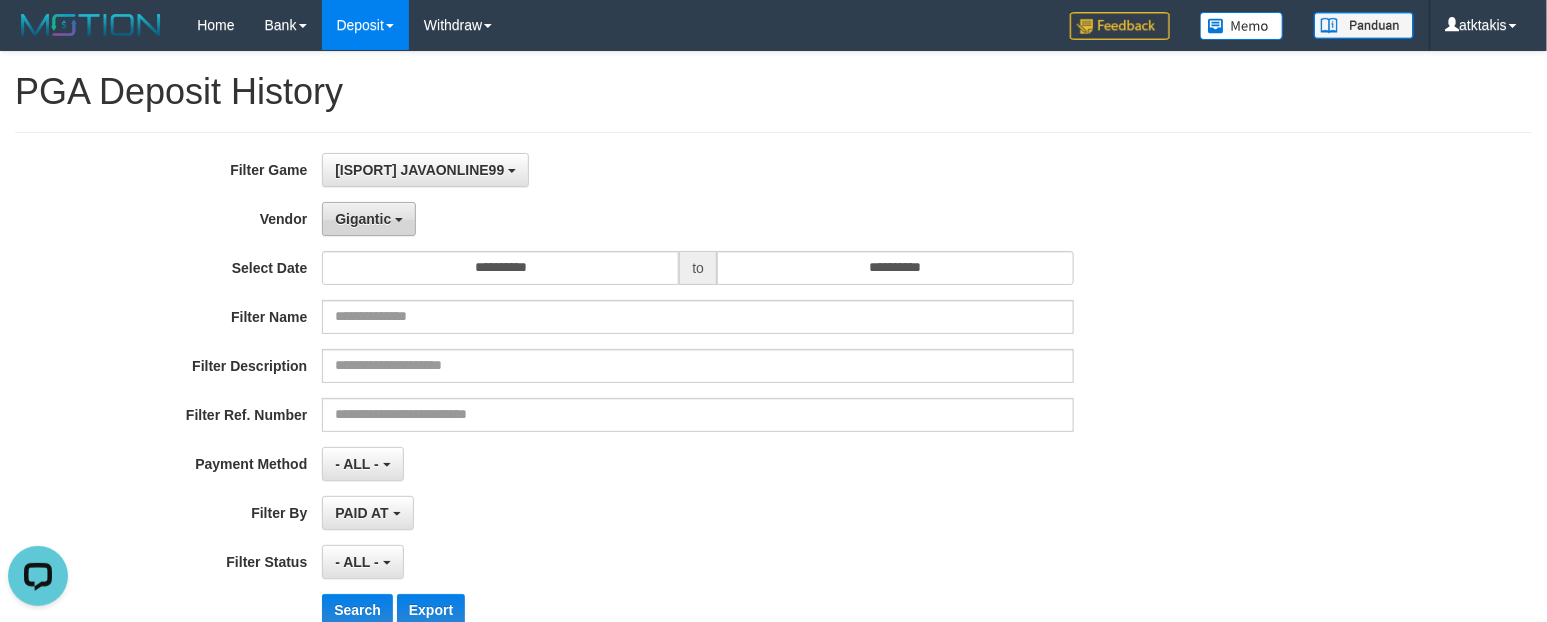 click at bounding box center (399, 220) 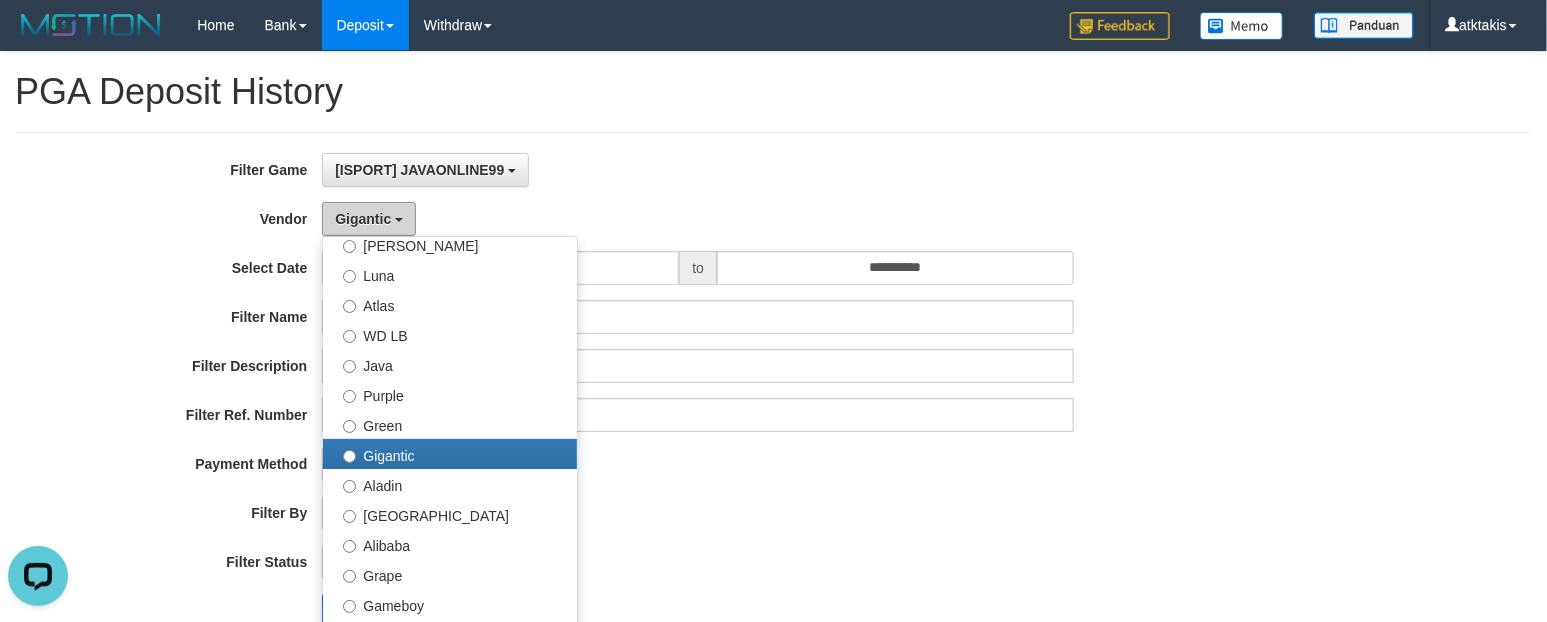 scroll, scrollTop: 375, scrollLeft: 0, axis: vertical 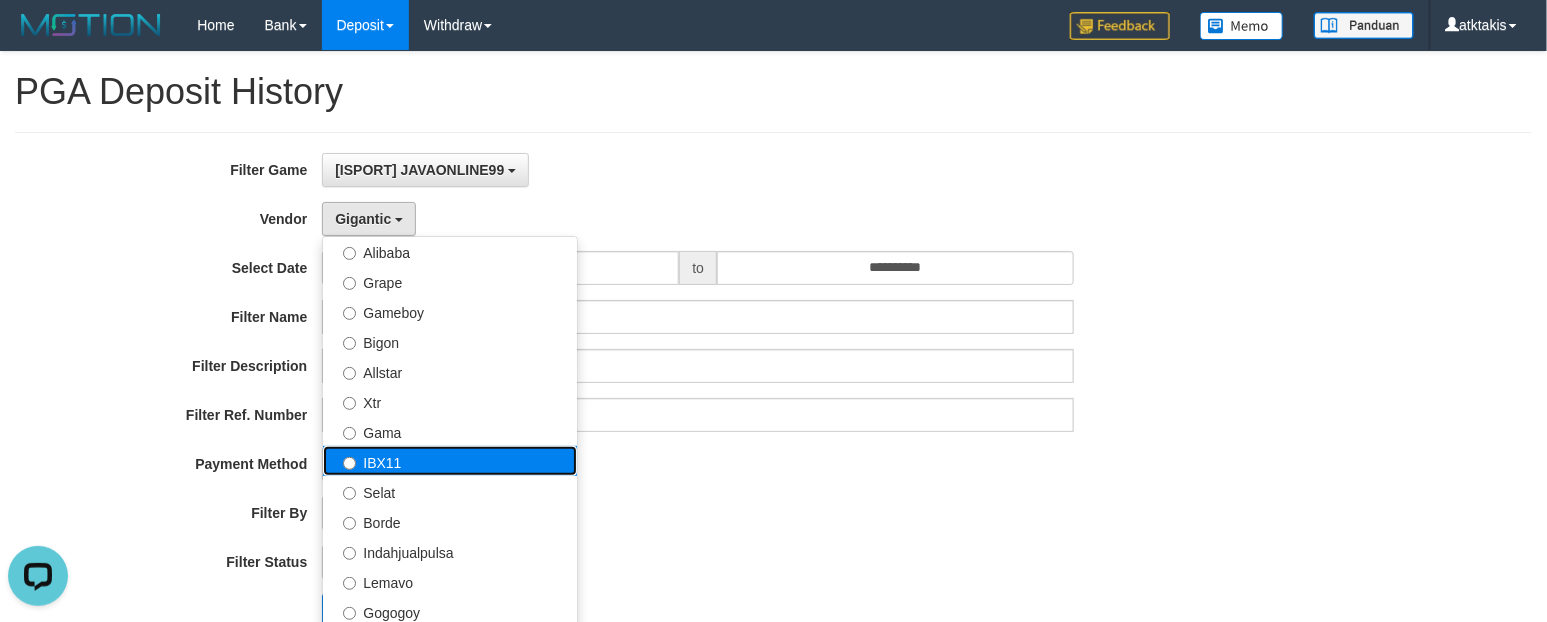 click on "IBX11" at bounding box center (450, 461) 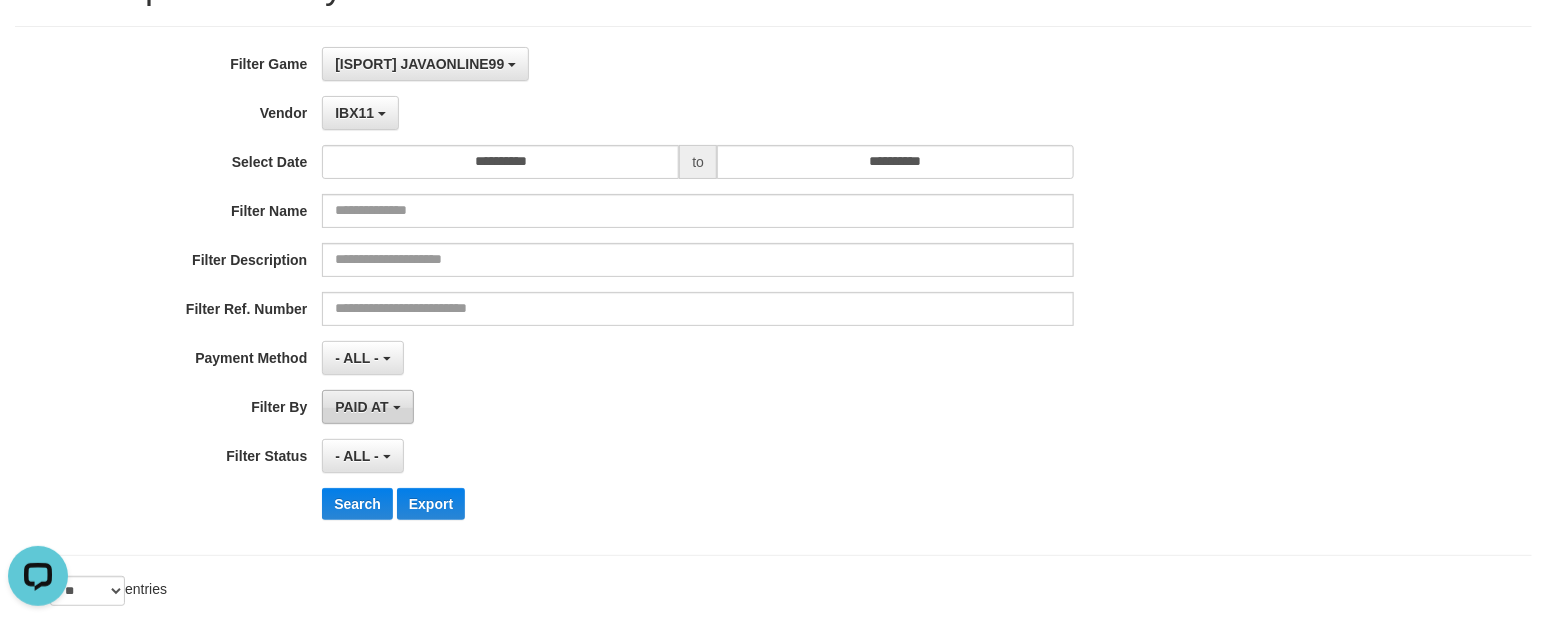 scroll, scrollTop: 250, scrollLeft: 0, axis: vertical 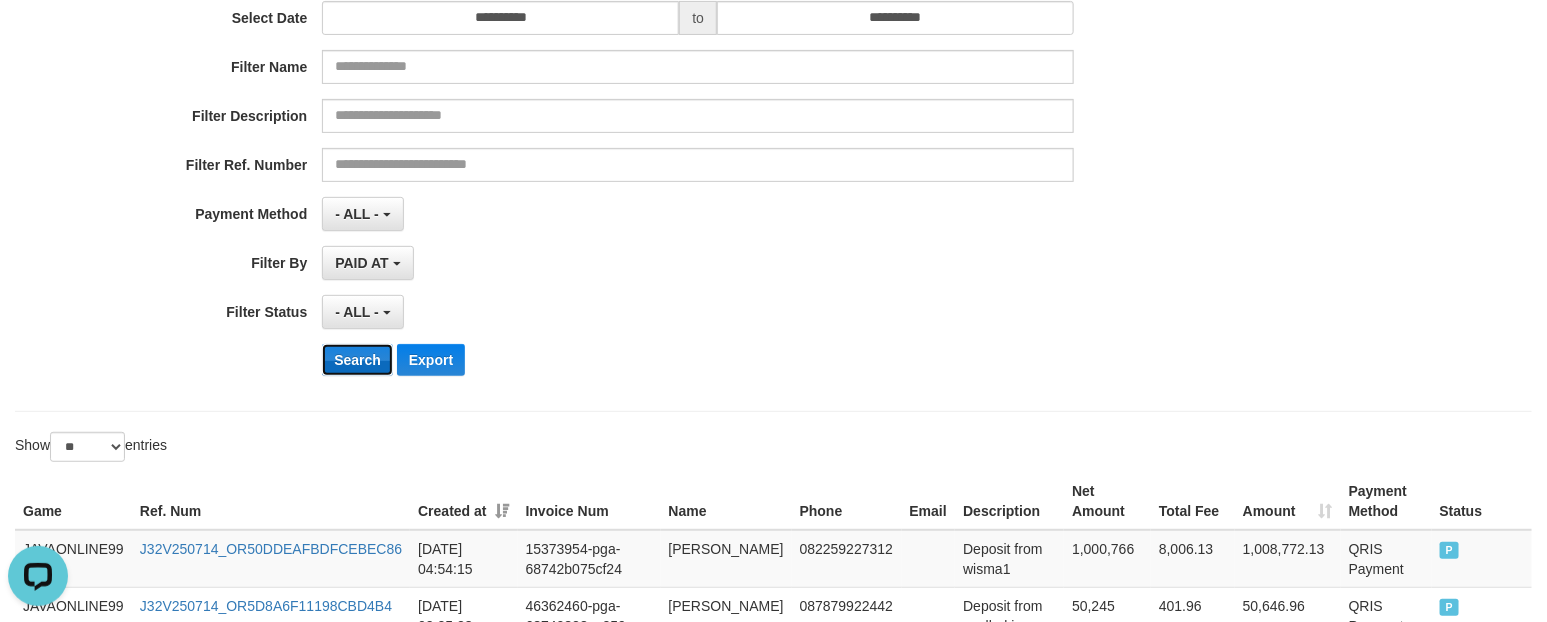 click on "Search" at bounding box center (357, 360) 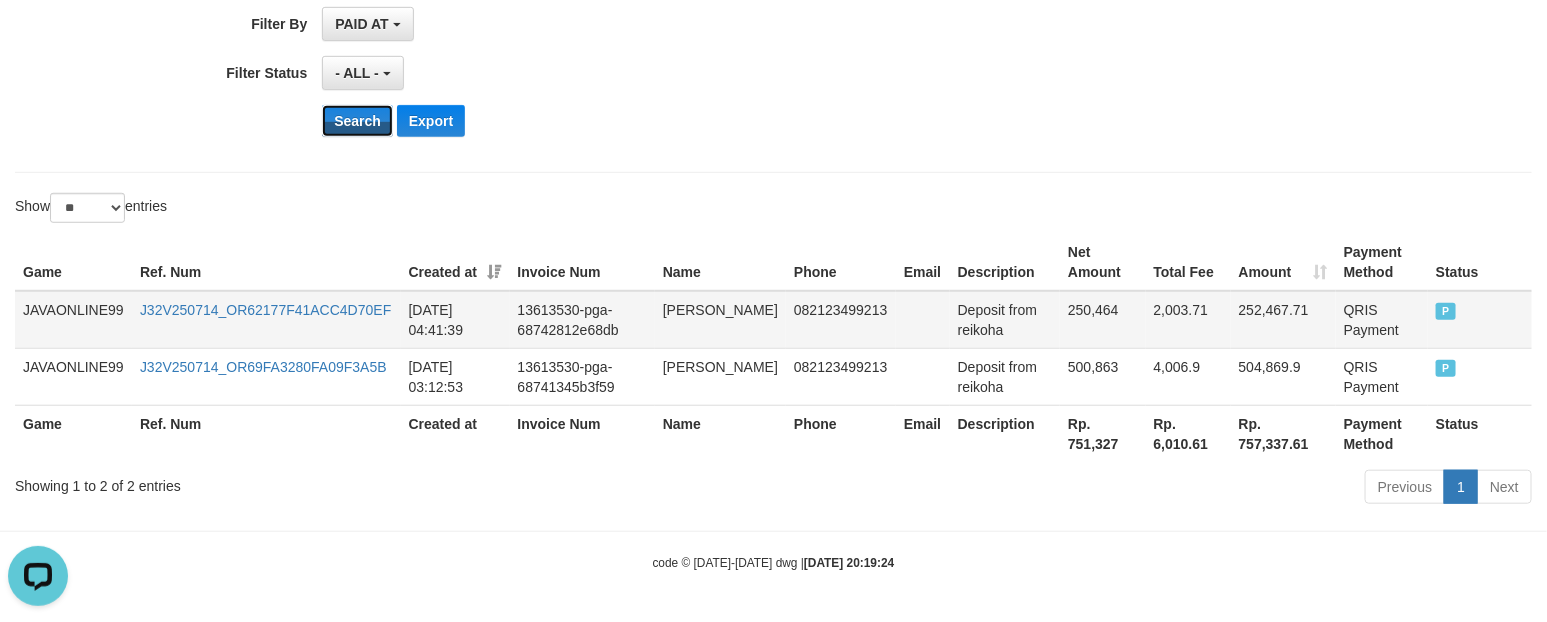 scroll, scrollTop: 492, scrollLeft: 0, axis: vertical 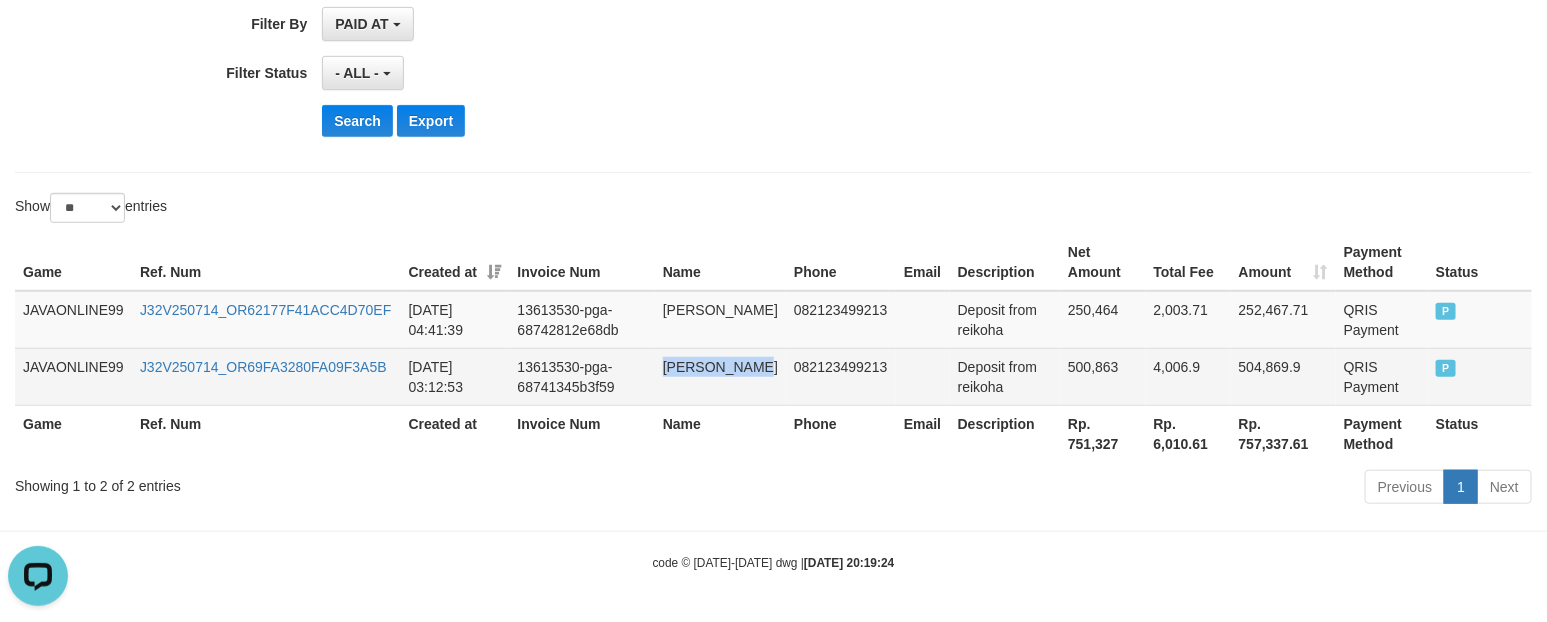 drag, startPoint x: 668, startPoint y: 371, endPoint x: 741, endPoint y: 370, distance: 73.00685 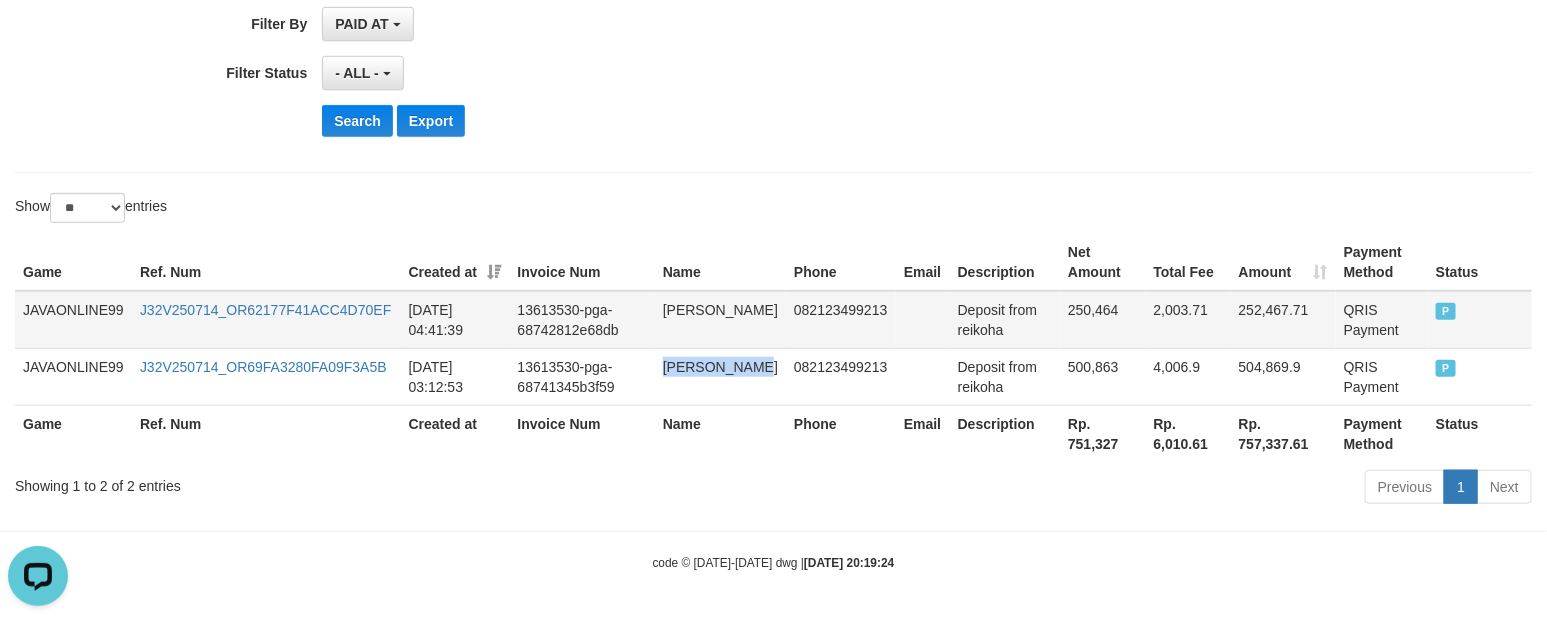 copy on "[PERSON_NAME]" 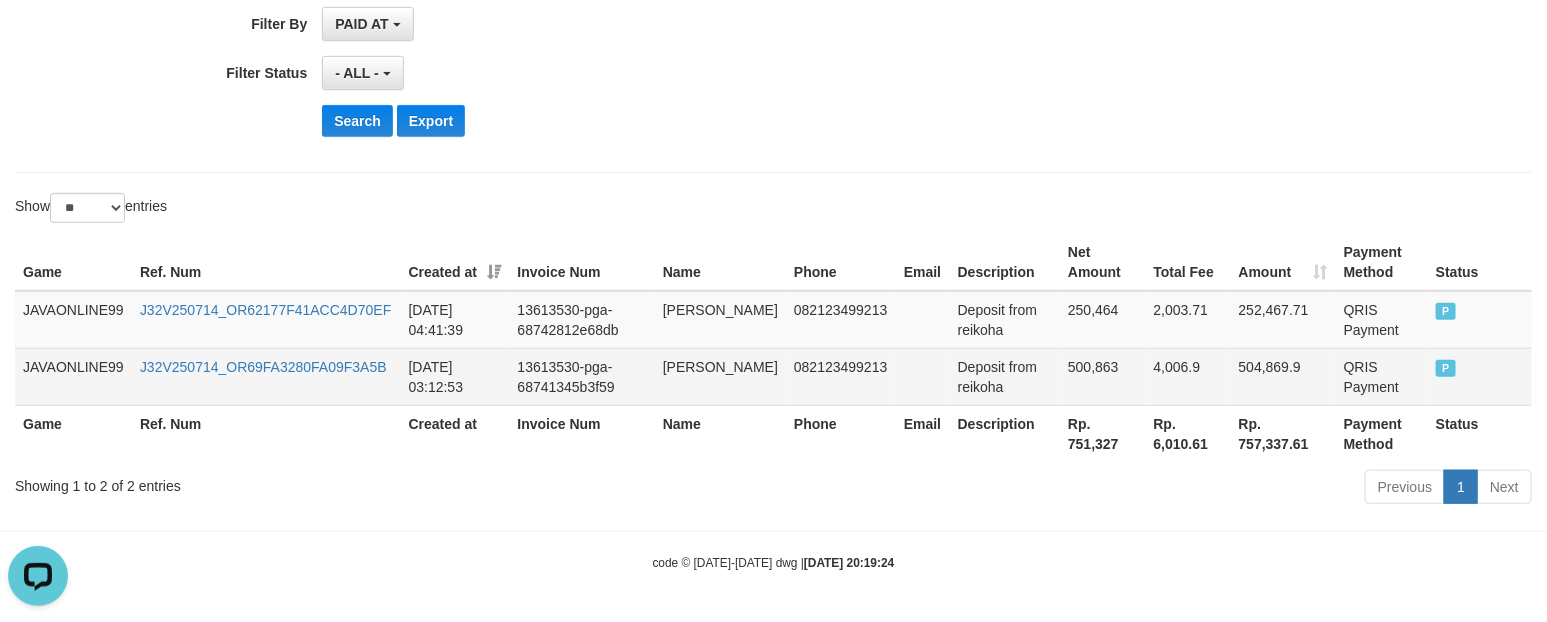 click on "500,863" at bounding box center (1103, 376) 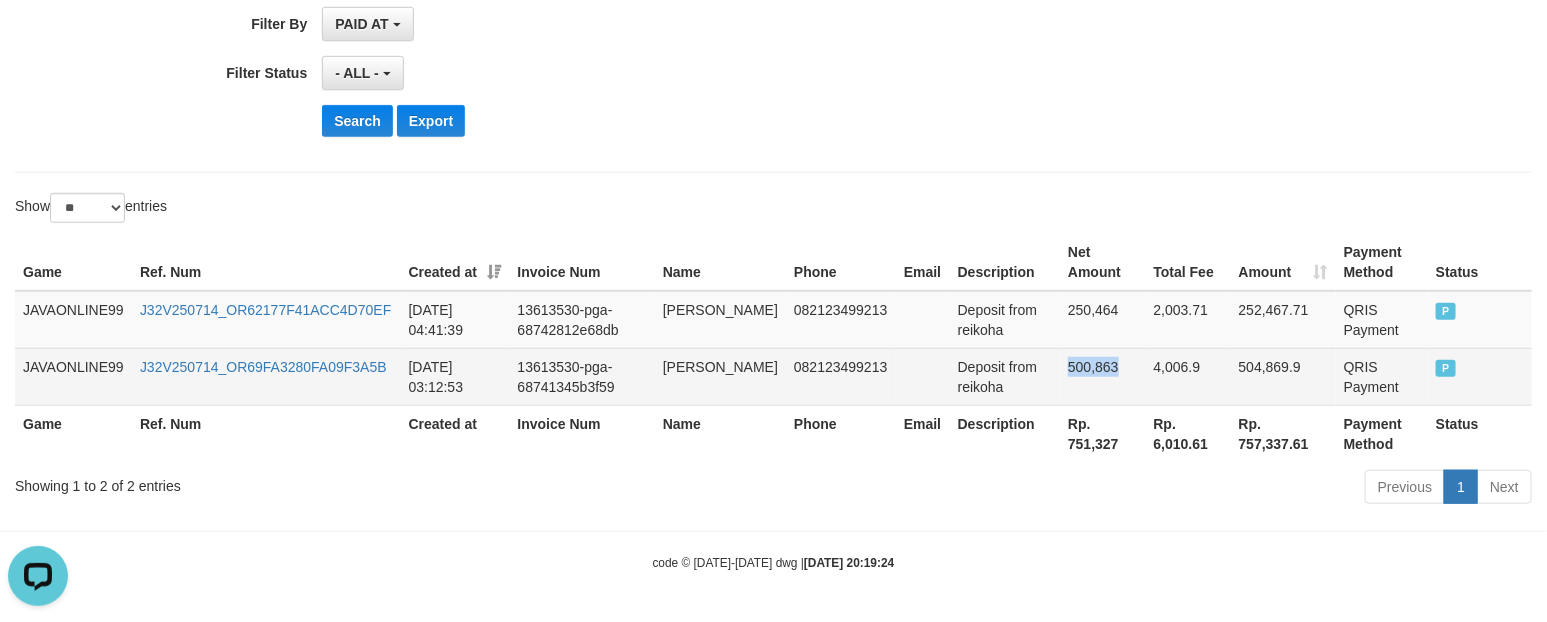 click on "500,863" at bounding box center (1103, 376) 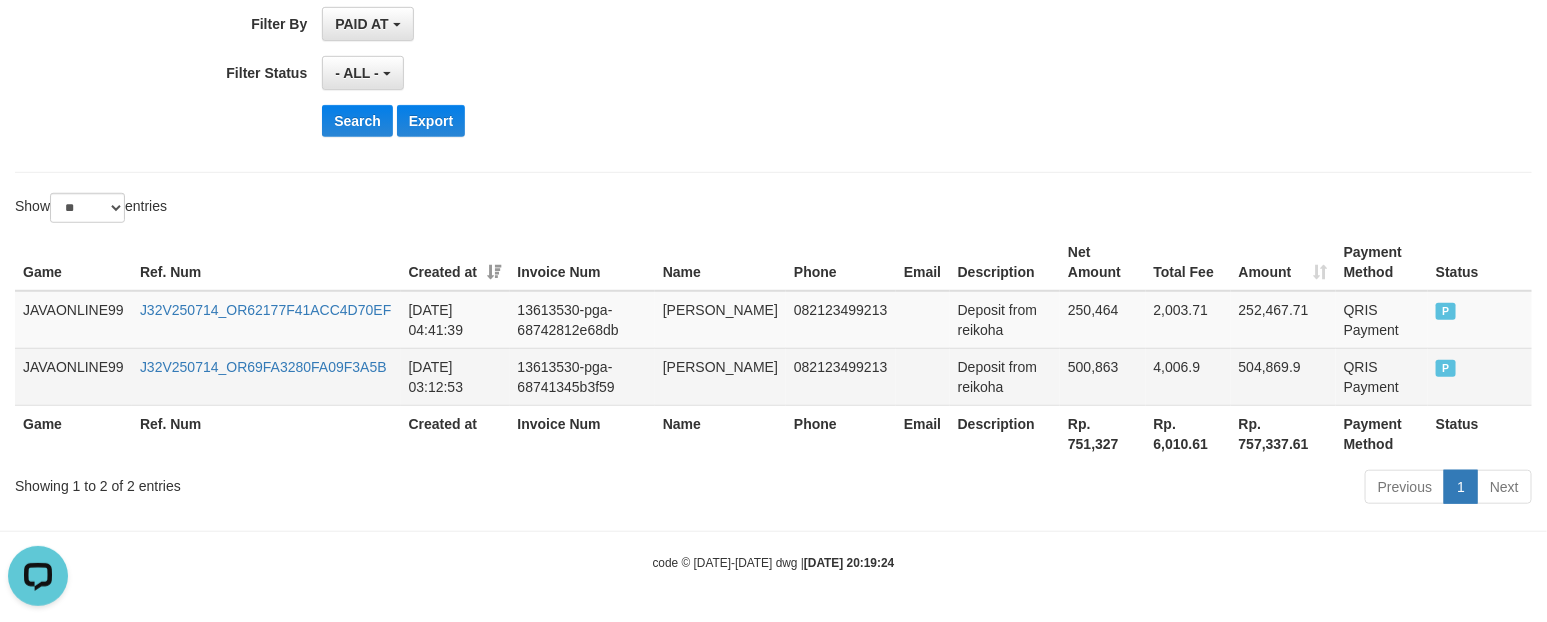 click at bounding box center [923, 376] 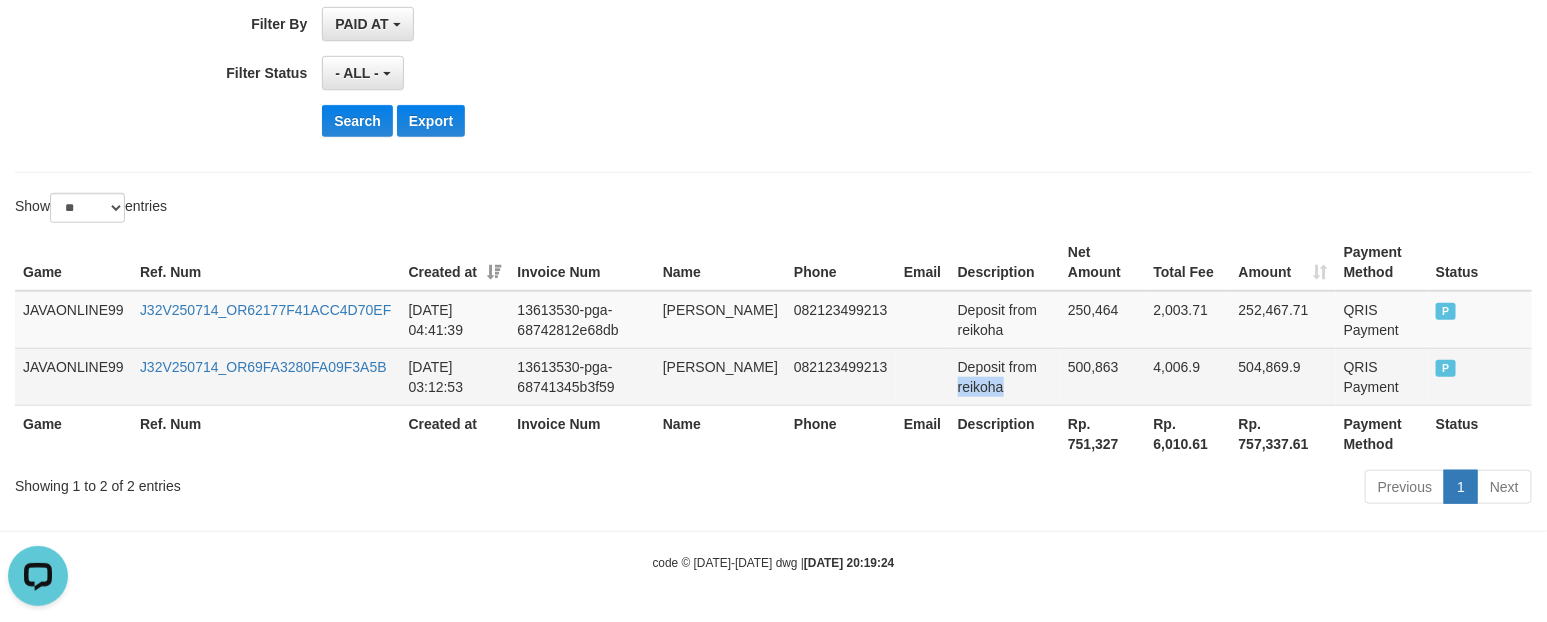 click on "Deposit from reikoha" at bounding box center [1005, 376] 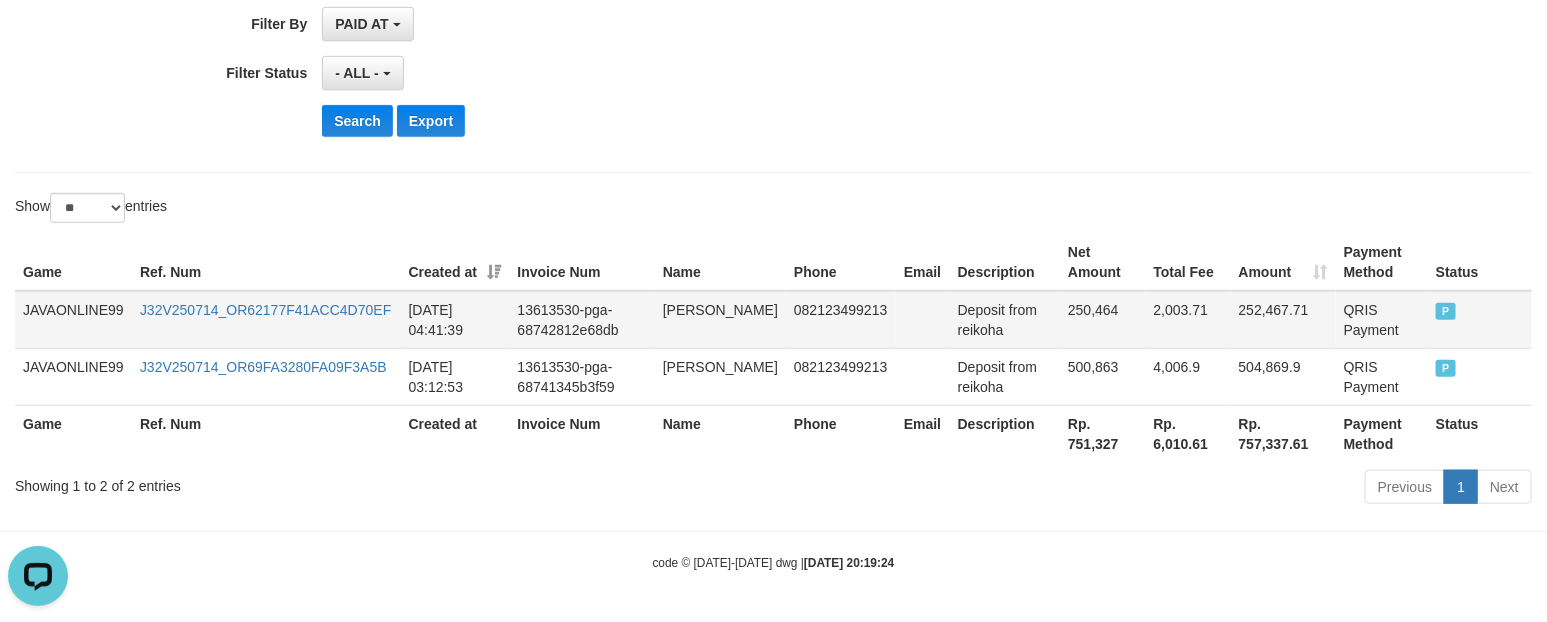 click on "250,464" at bounding box center (1103, 320) 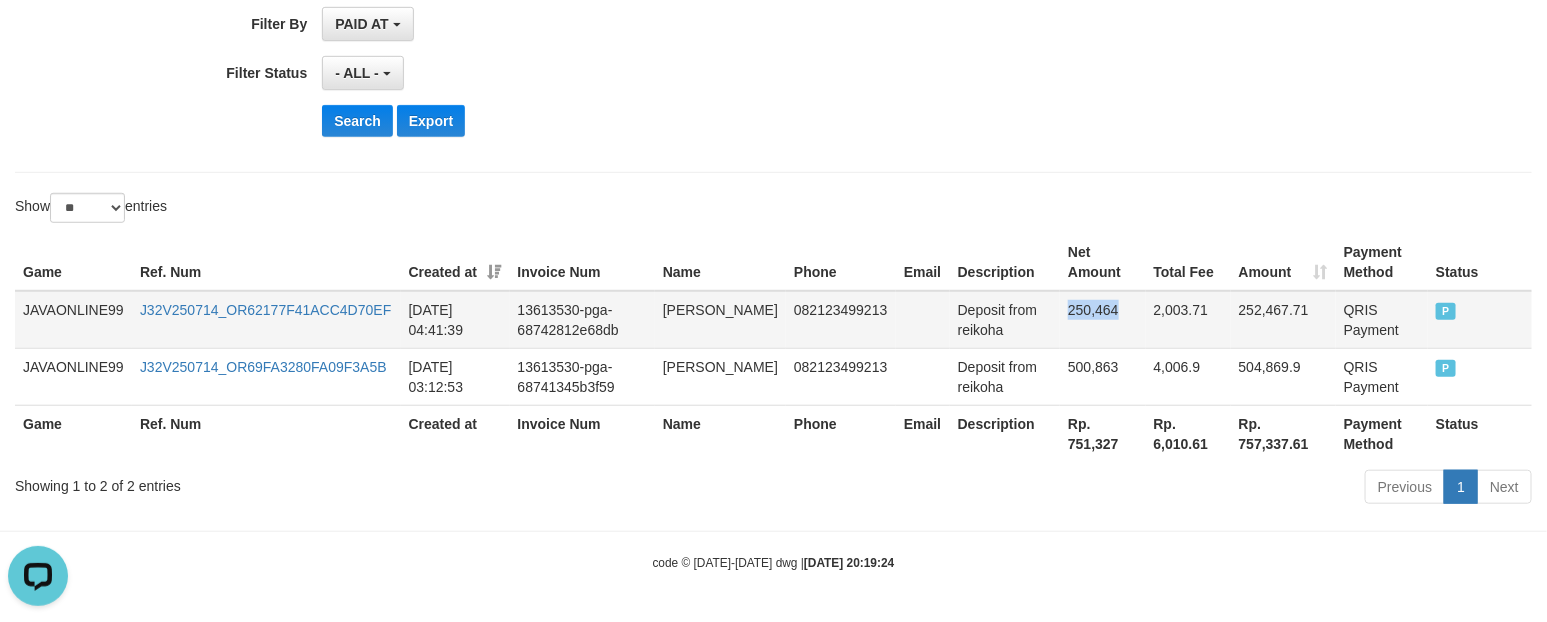 click on "250,464" at bounding box center (1103, 320) 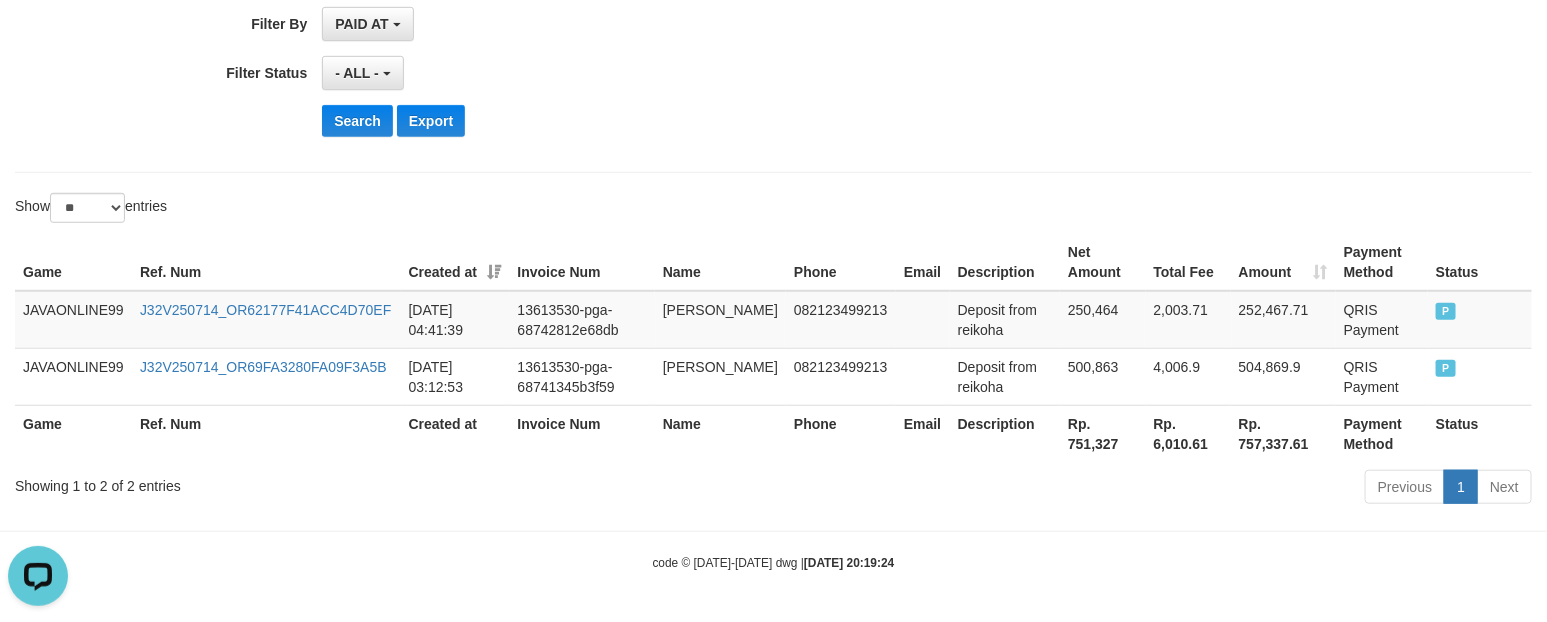 click on "Ref. Num" at bounding box center (266, 262) 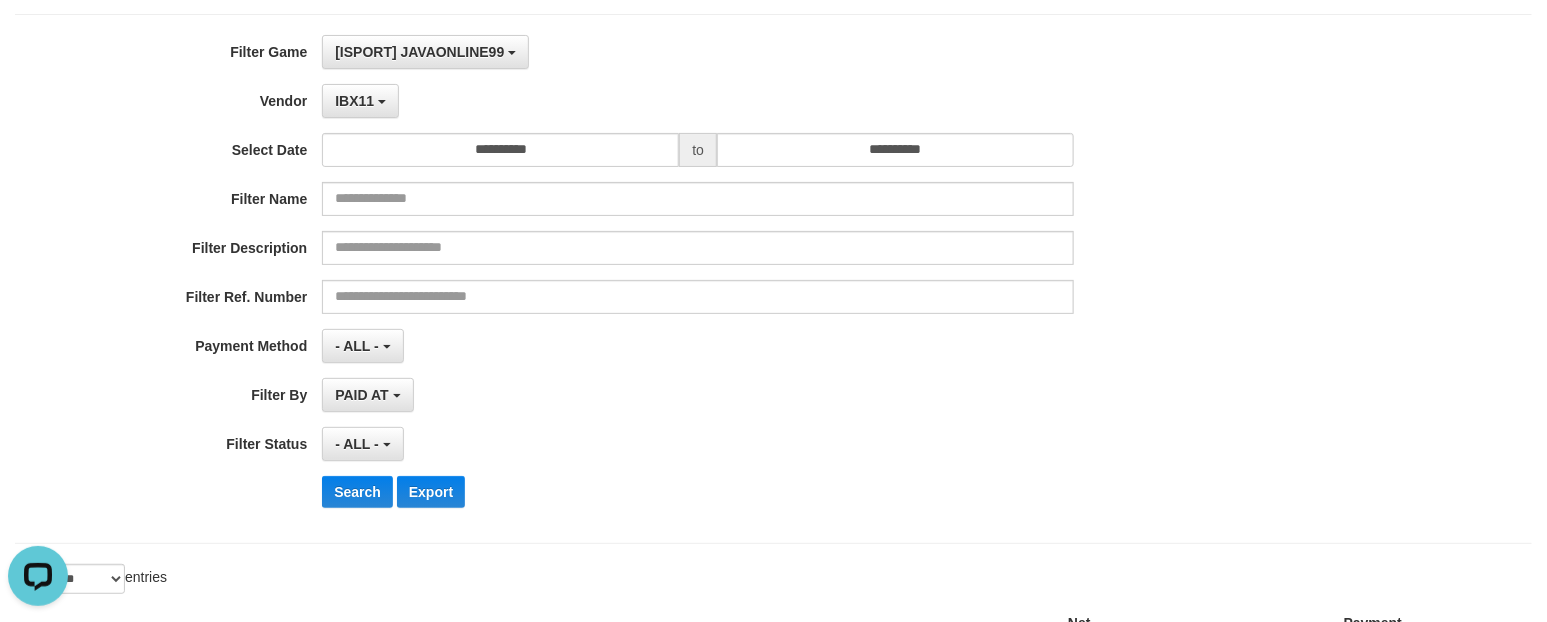 scroll, scrollTop: 117, scrollLeft: 0, axis: vertical 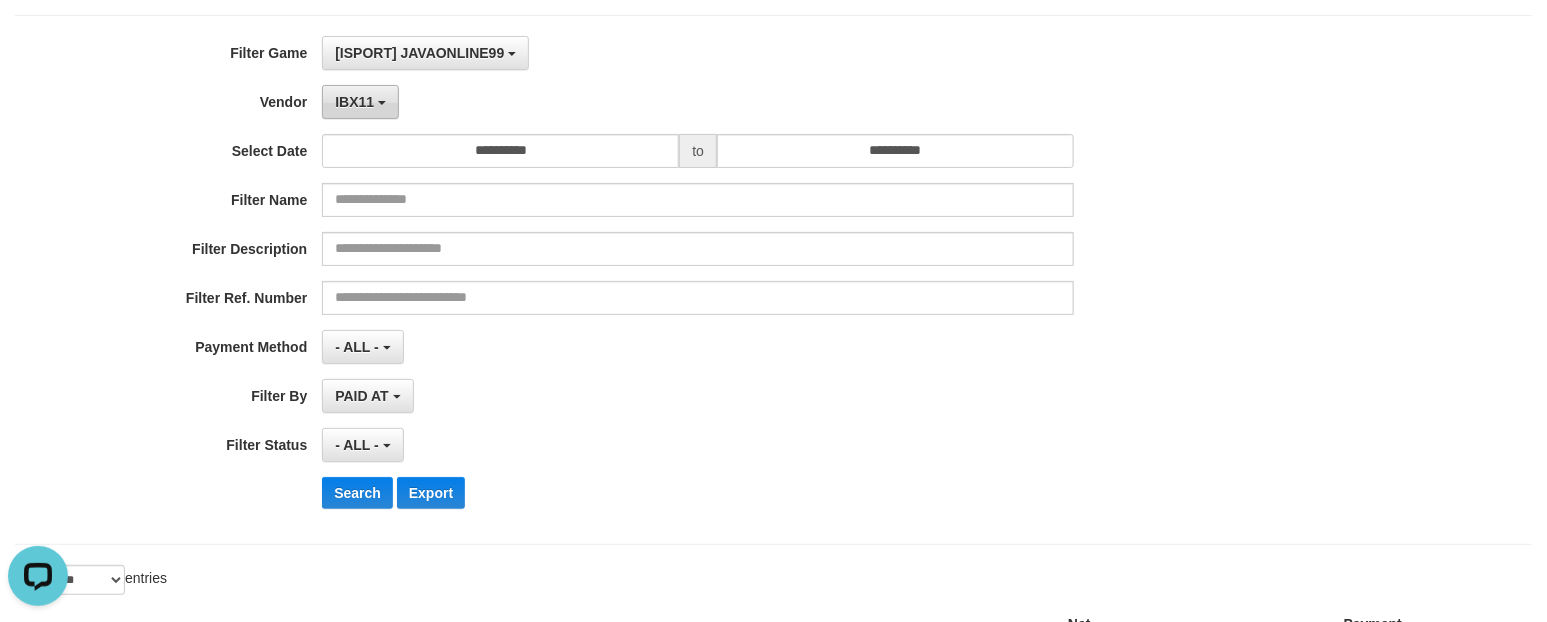 click on "IBX11" at bounding box center [354, 102] 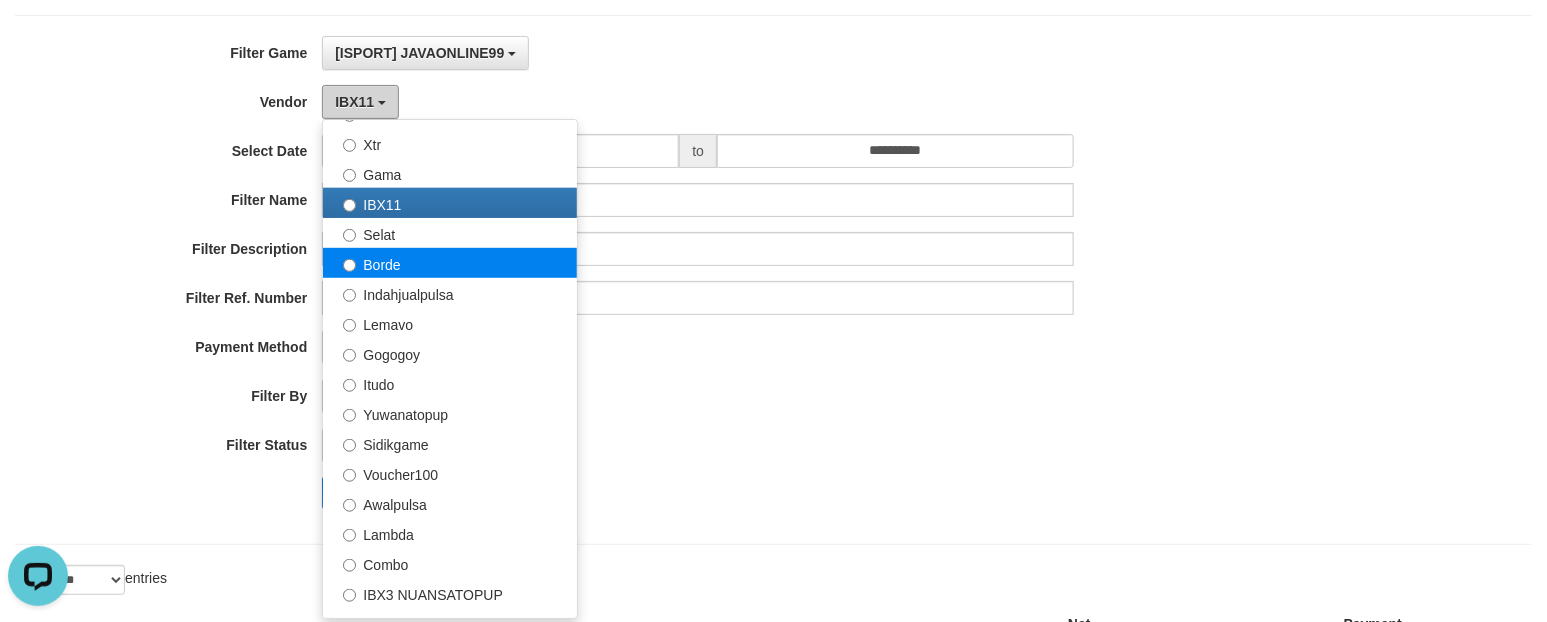 scroll, scrollTop: 686, scrollLeft: 0, axis: vertical 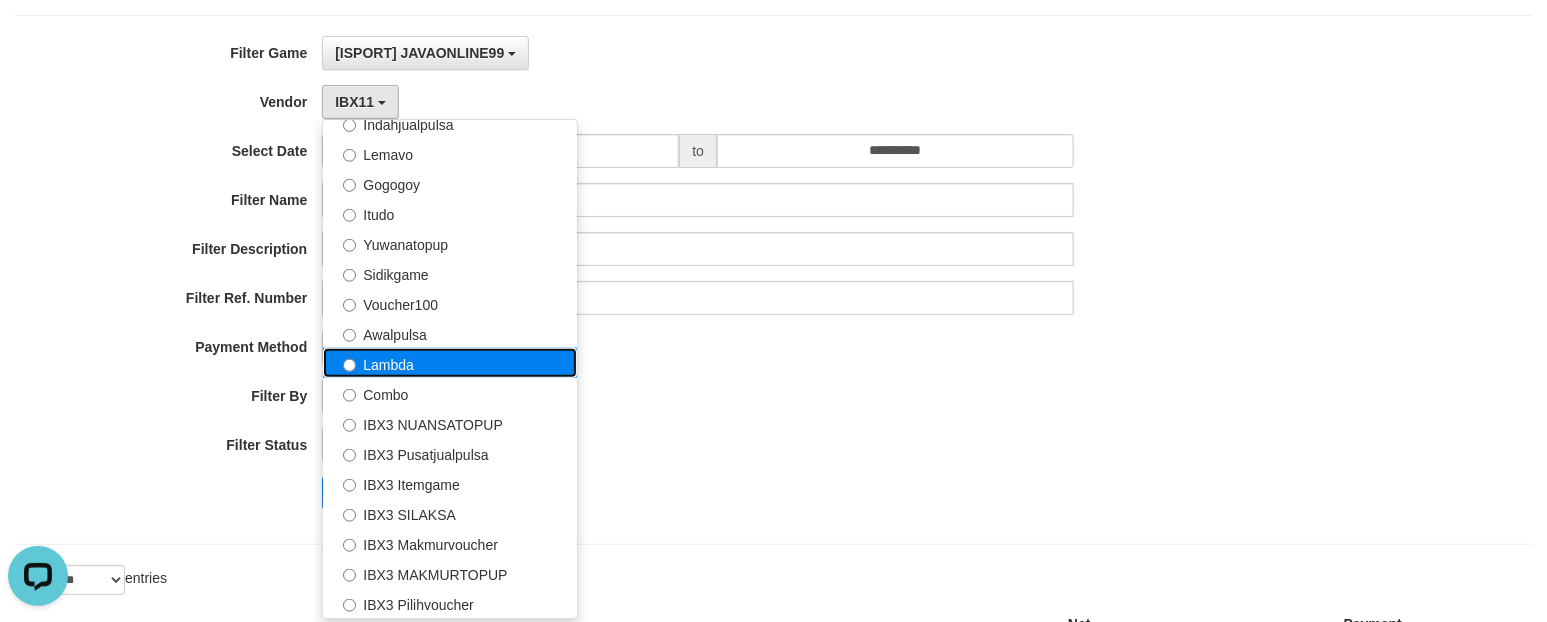 click on "Lambda" at bounding box center (450, 363) 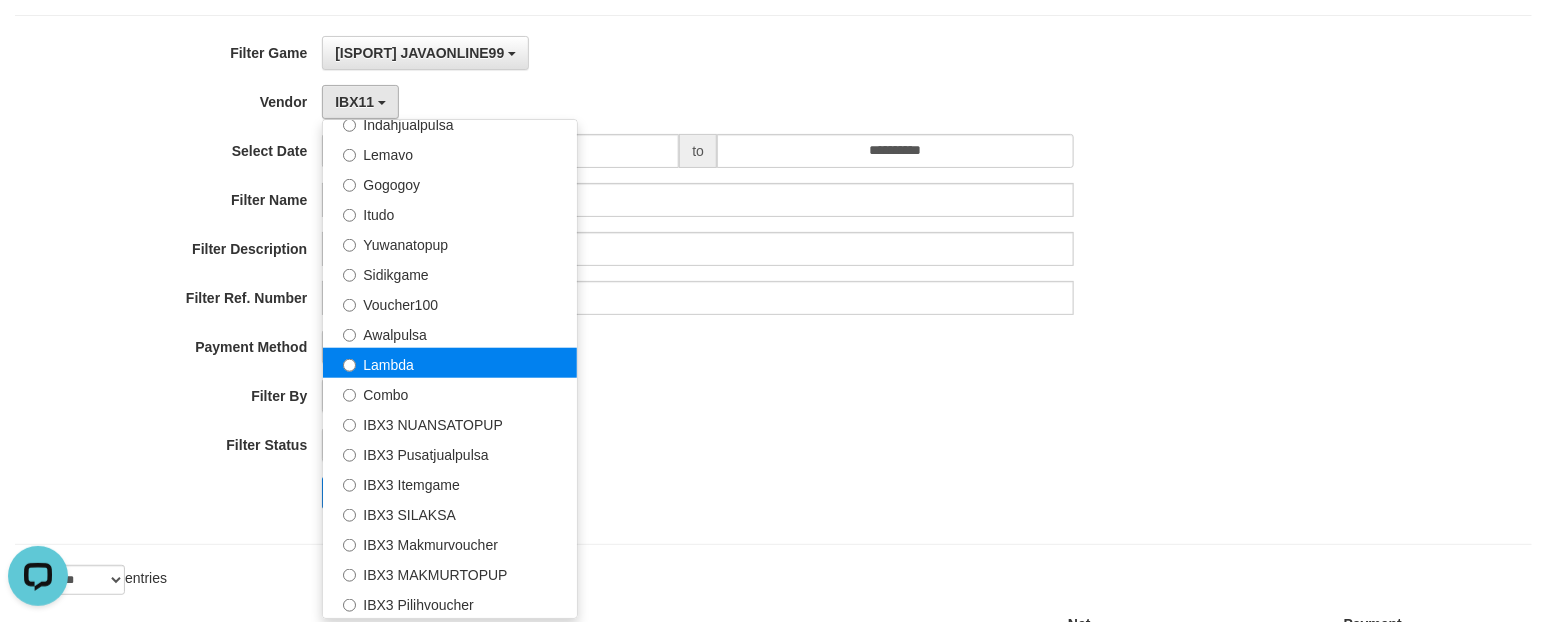 select on "**********" 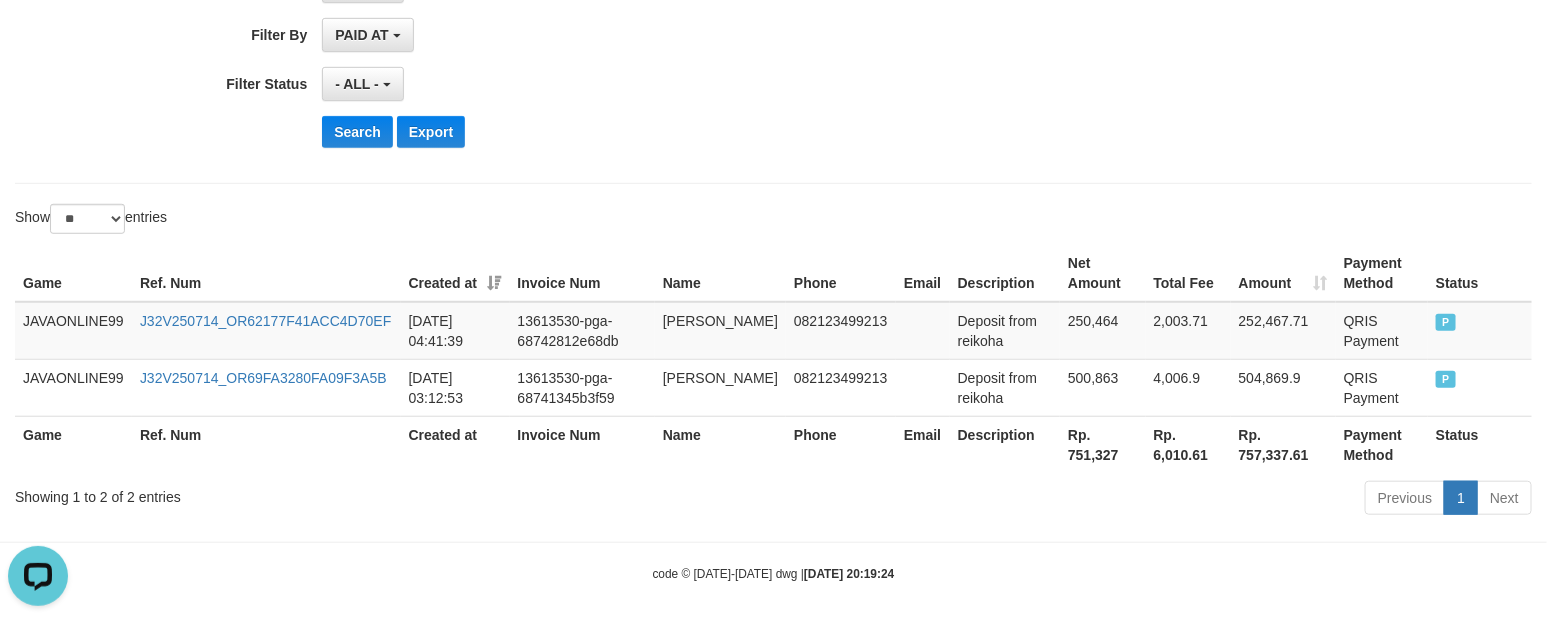 scroll, scrollTop: 492, scrollLeft: 0, axis: vertical 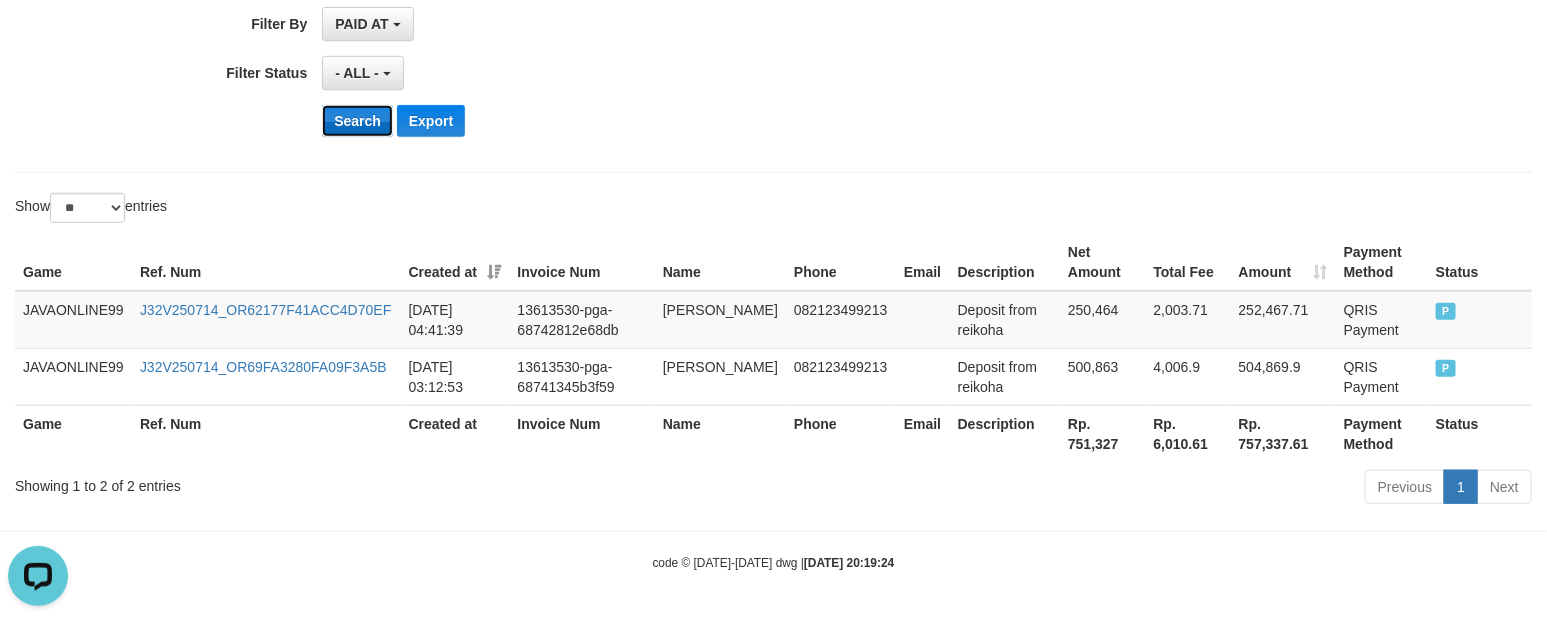 click on "Search" at bounding box center [357, 121] 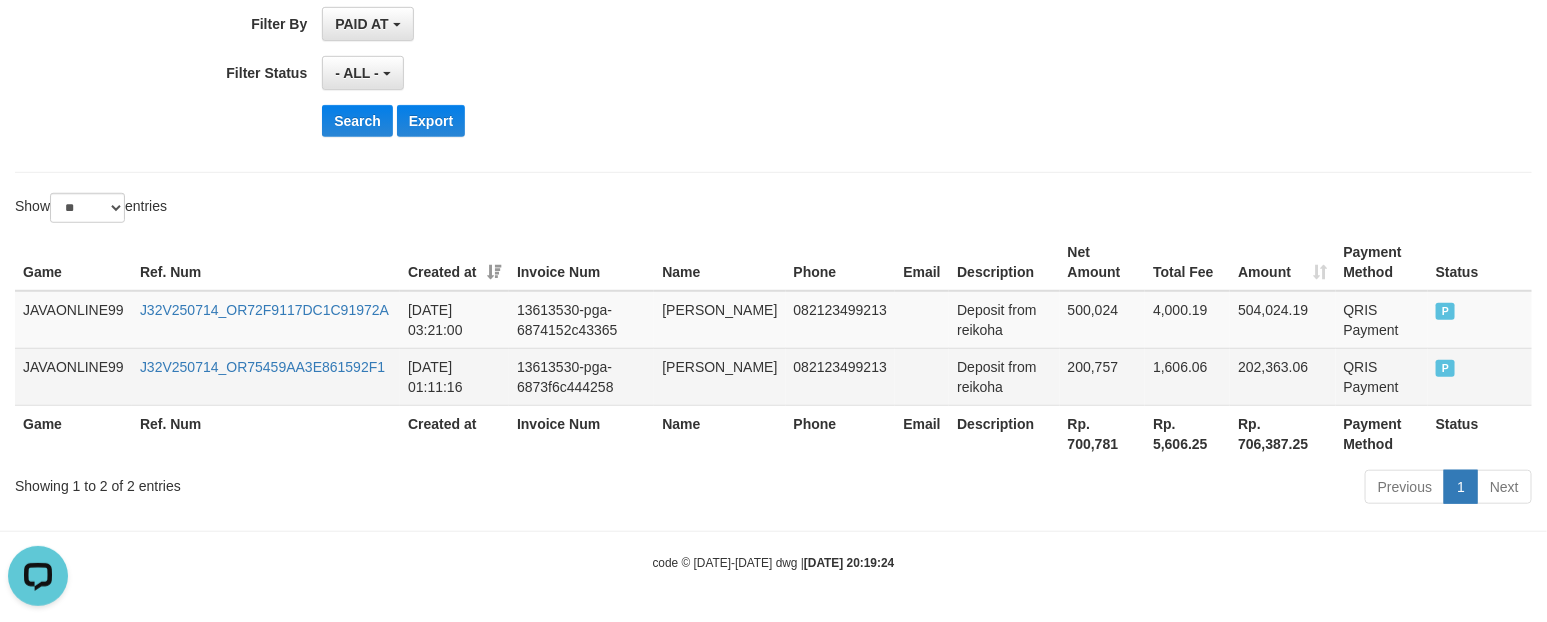 click on "200,757" at bounding box center [1103, 376] 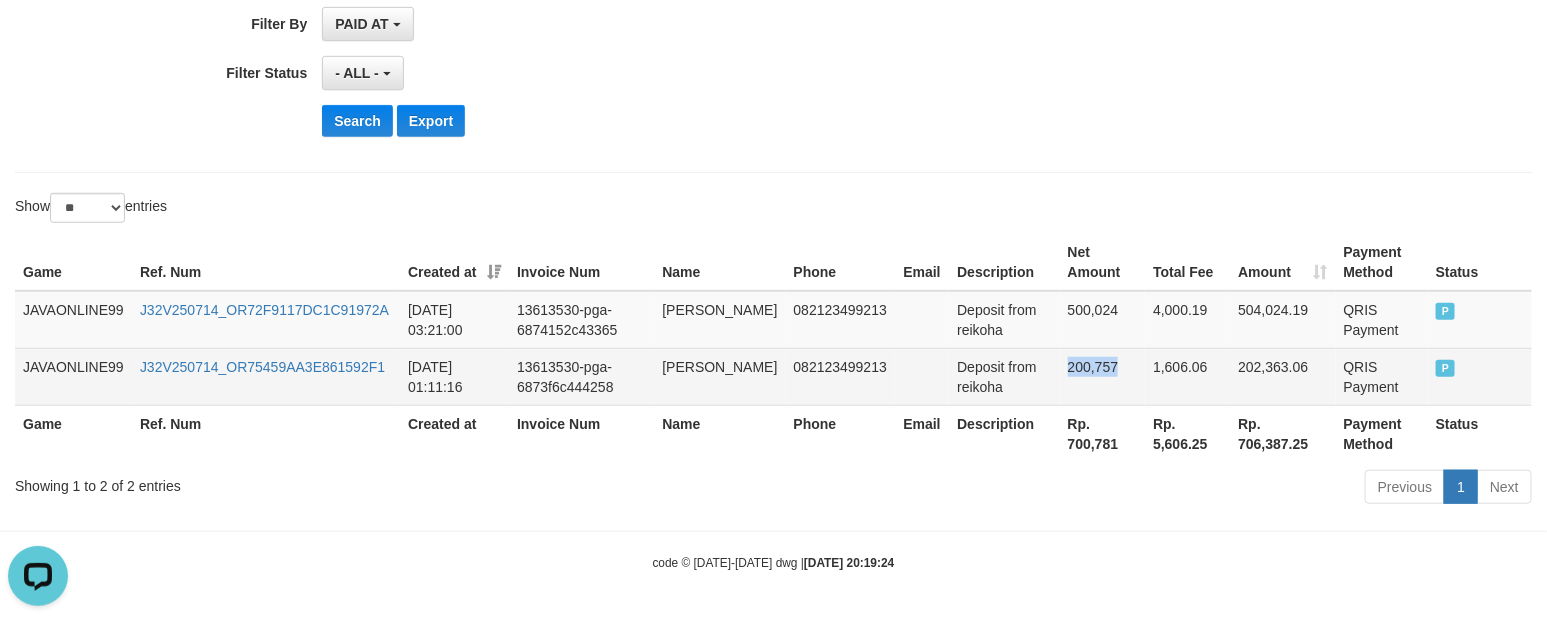 click on "200,757" at bounding box center [1103, 376] 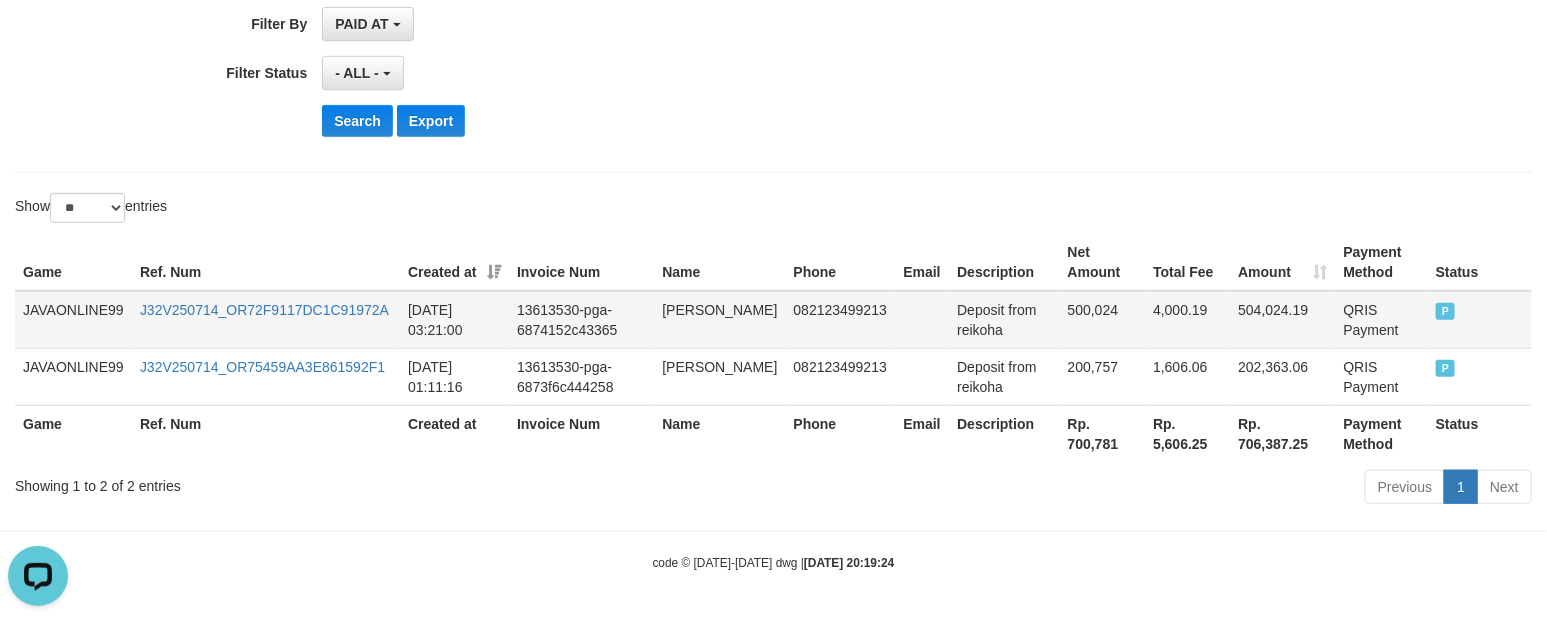 click on "500,024" at bounding box center [1103, 320] 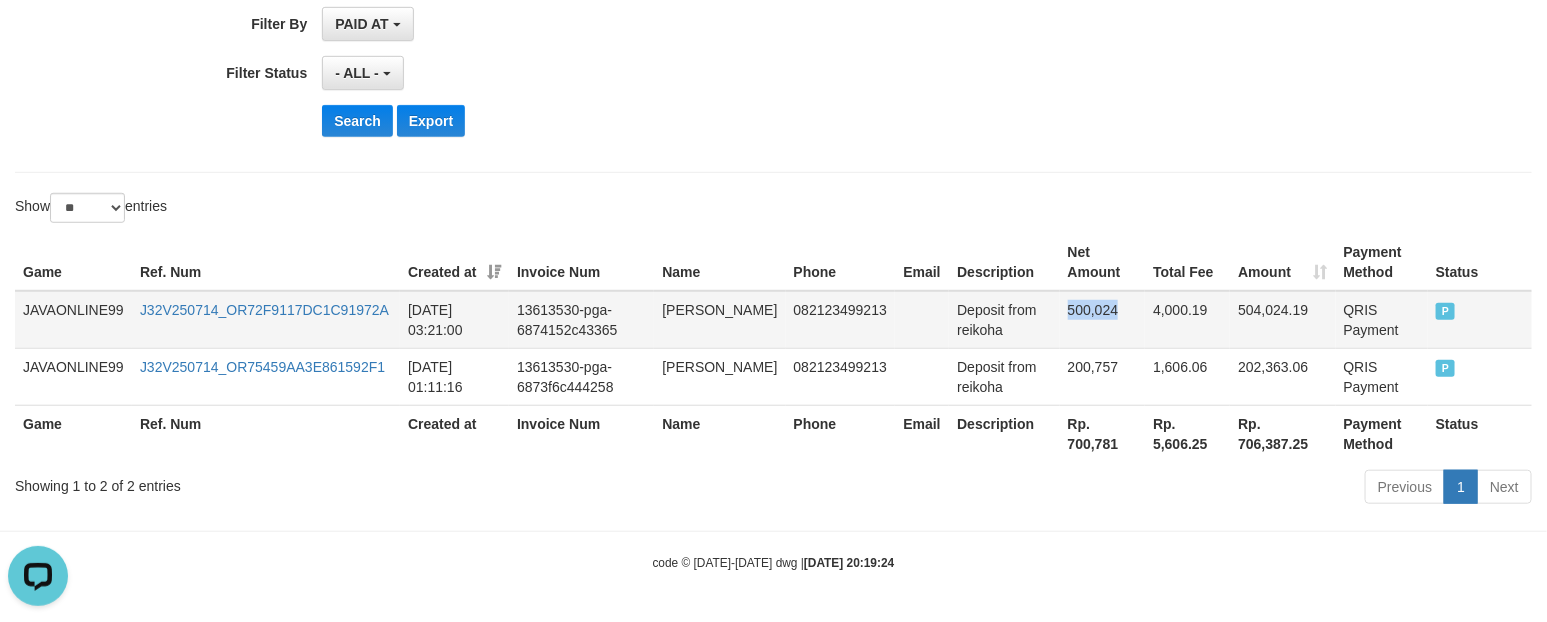 click on "500,024" at bounding box center (1103, 320) 